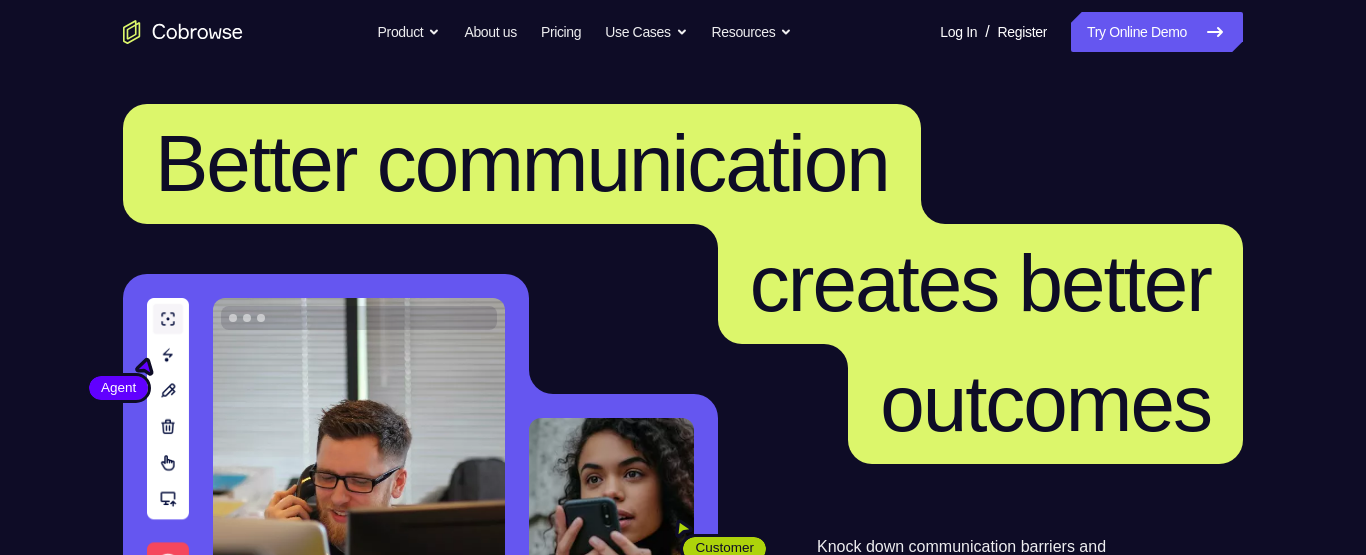 scroll, scrollTop: 0, scrollLeft: 0, axis: both 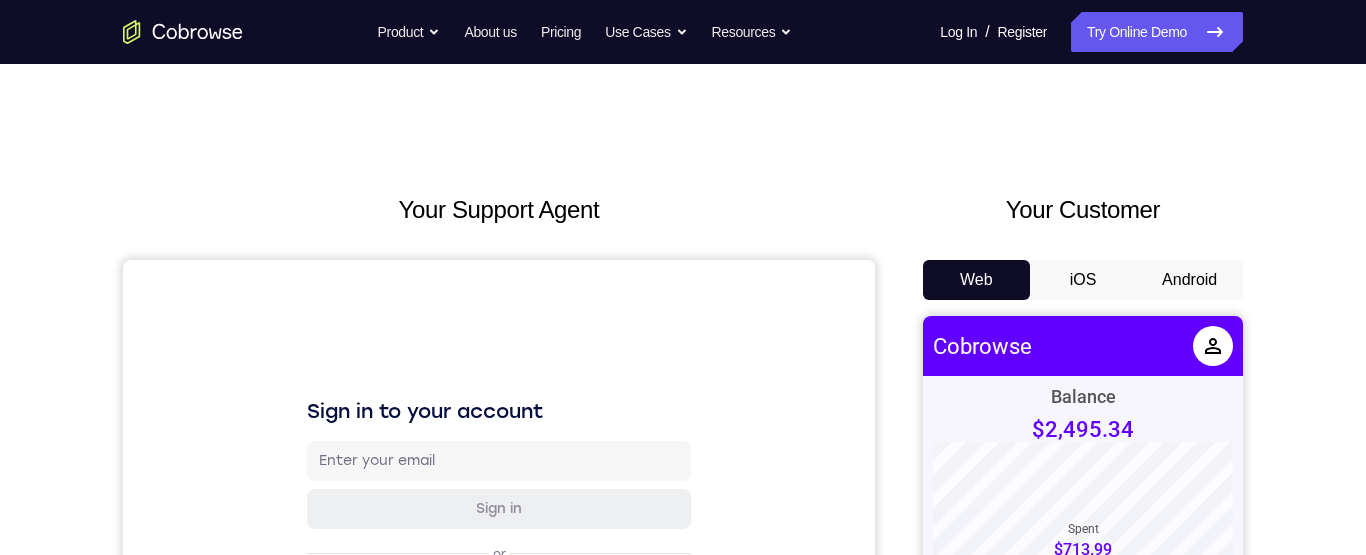 click on "Android" at bounding box center (1189, 280) 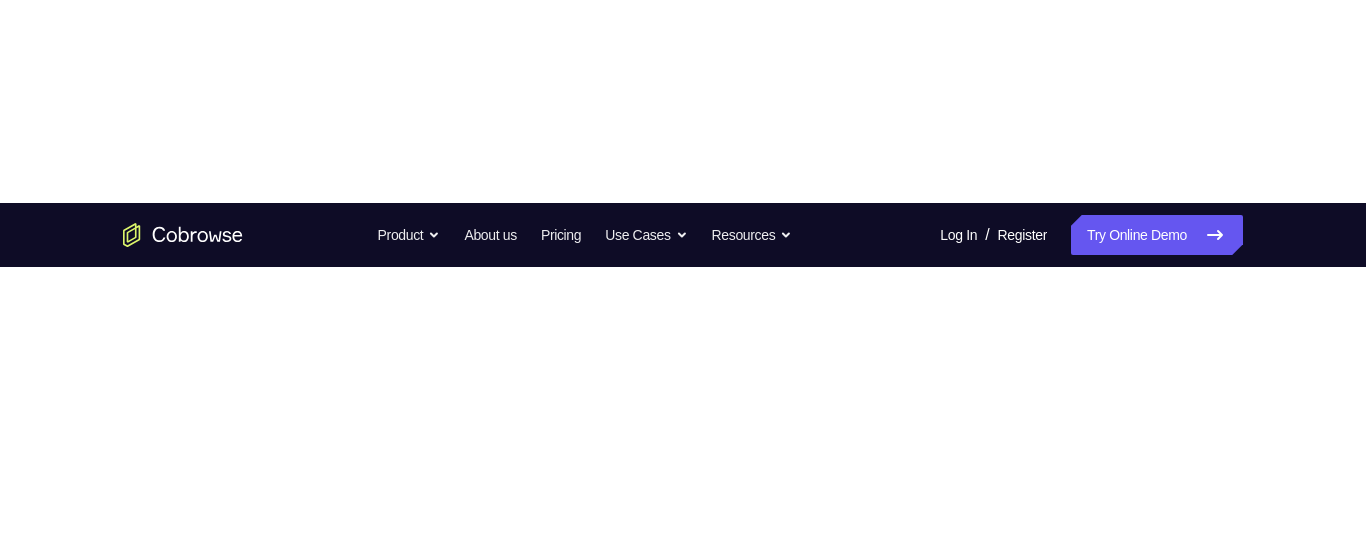 scroll, scrollTop: 0, scrollLeft: 0, axis: both 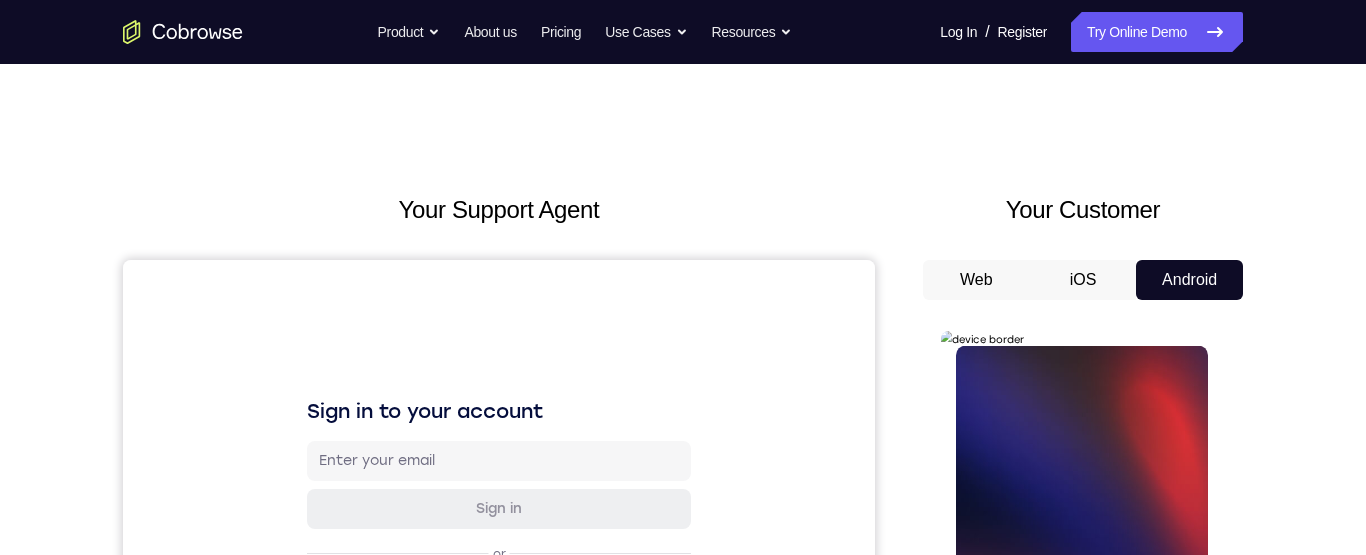 click on "Tap to Start" at bounding box center [1081, 626] 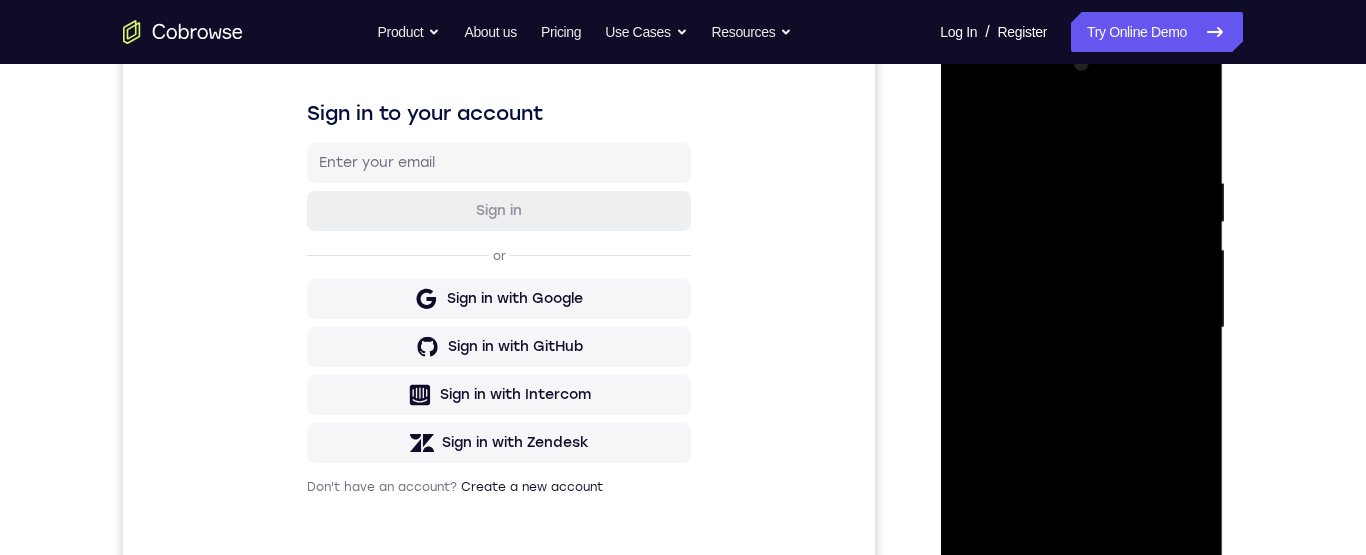 scroll, scrollTop: 436, scrollLeft: 0, axis: vertical 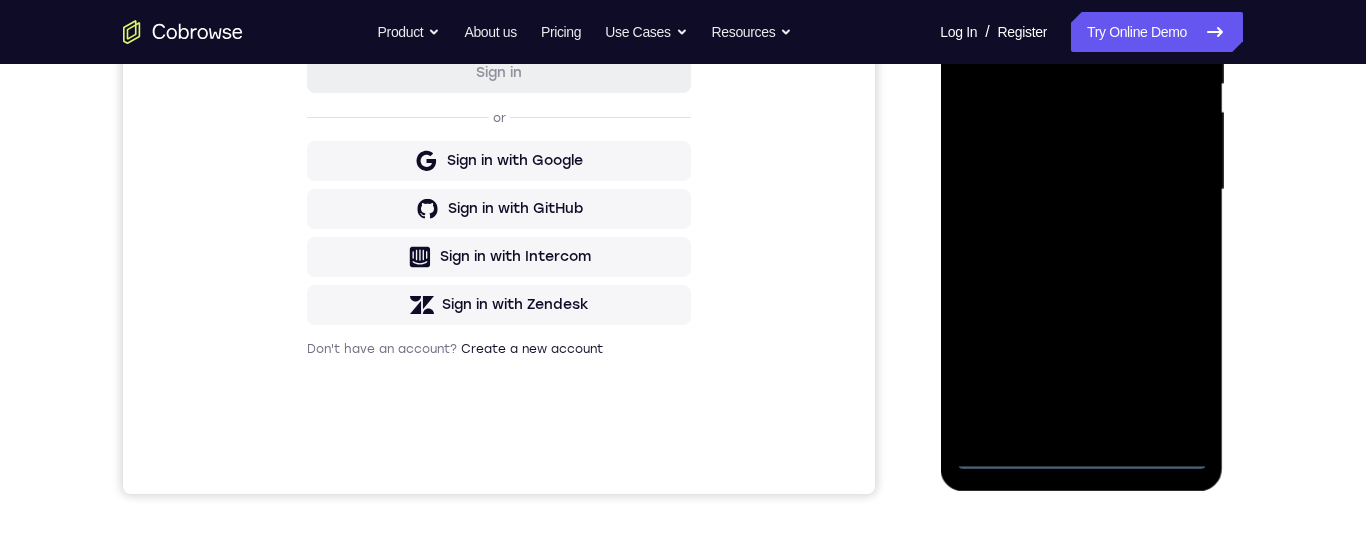click at bounding box center [1081, 190] 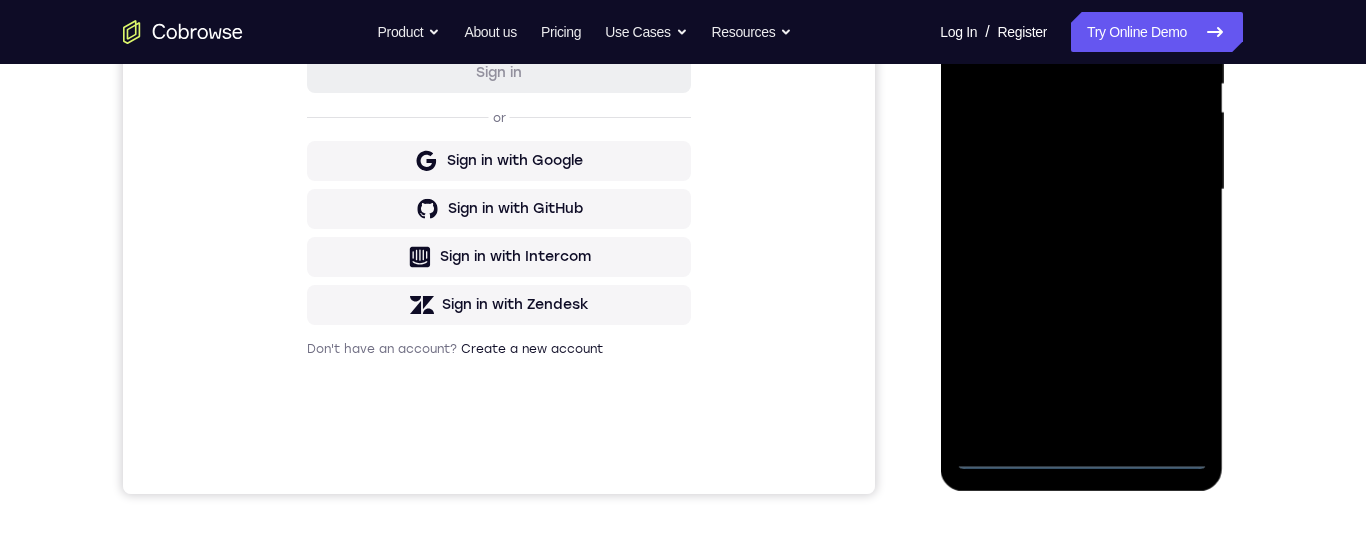 click at bounding box center [1081, 190] 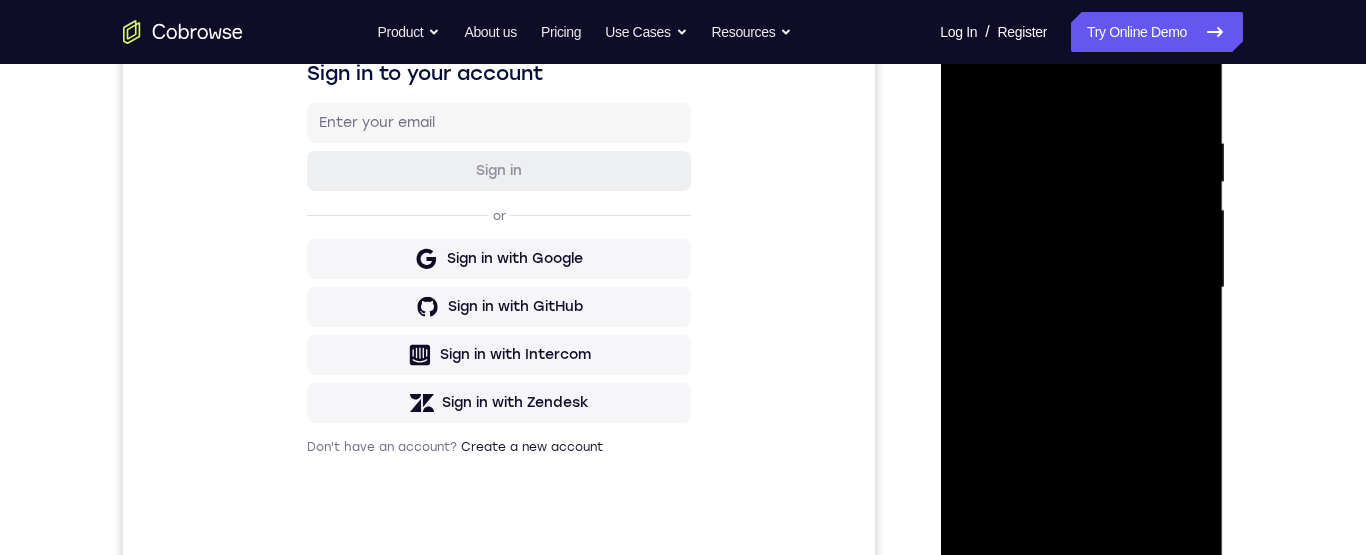 scroll, scrollTop: 311, scrollLeft: 0, axis: vertical 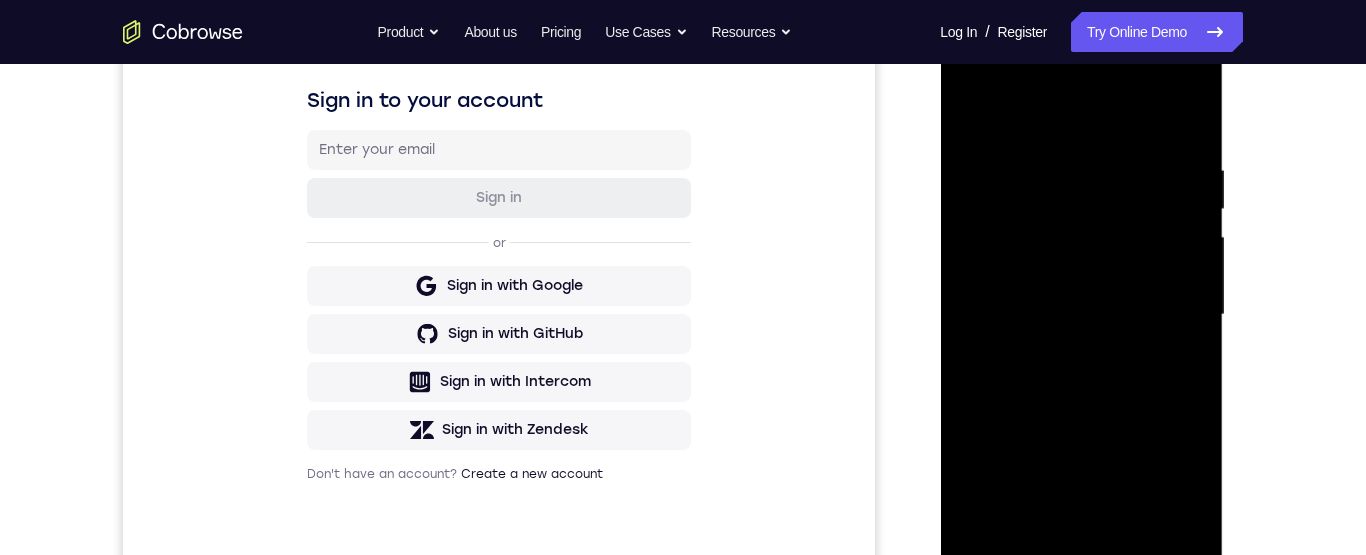 click at bounding box center [1081, 315] 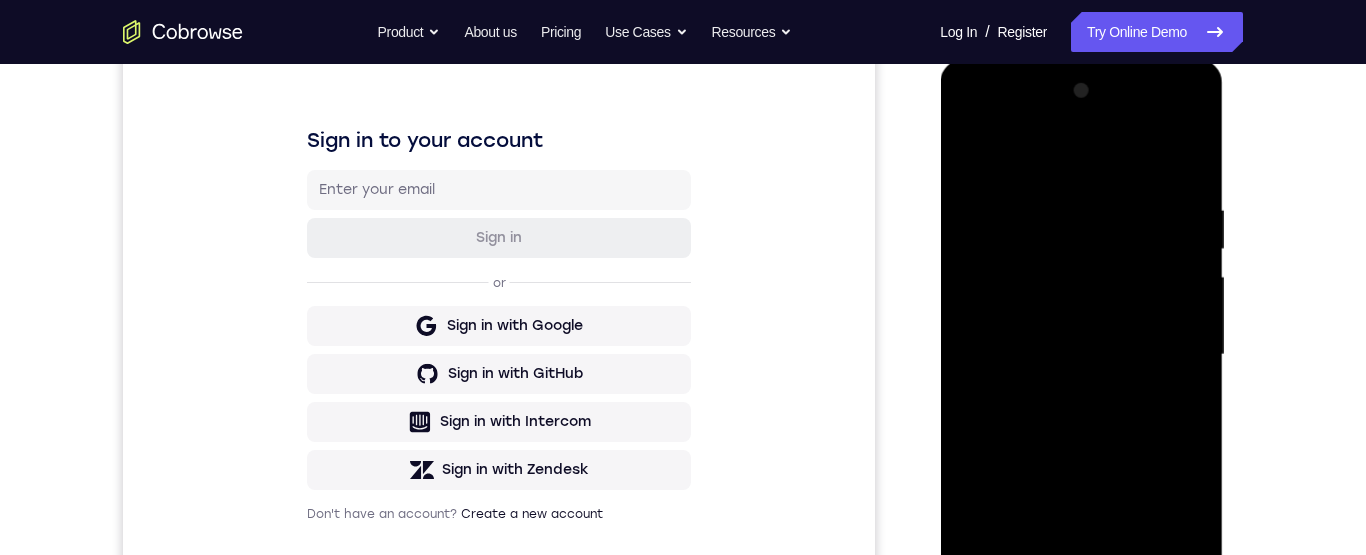 click at bounding box center [1081, 355] 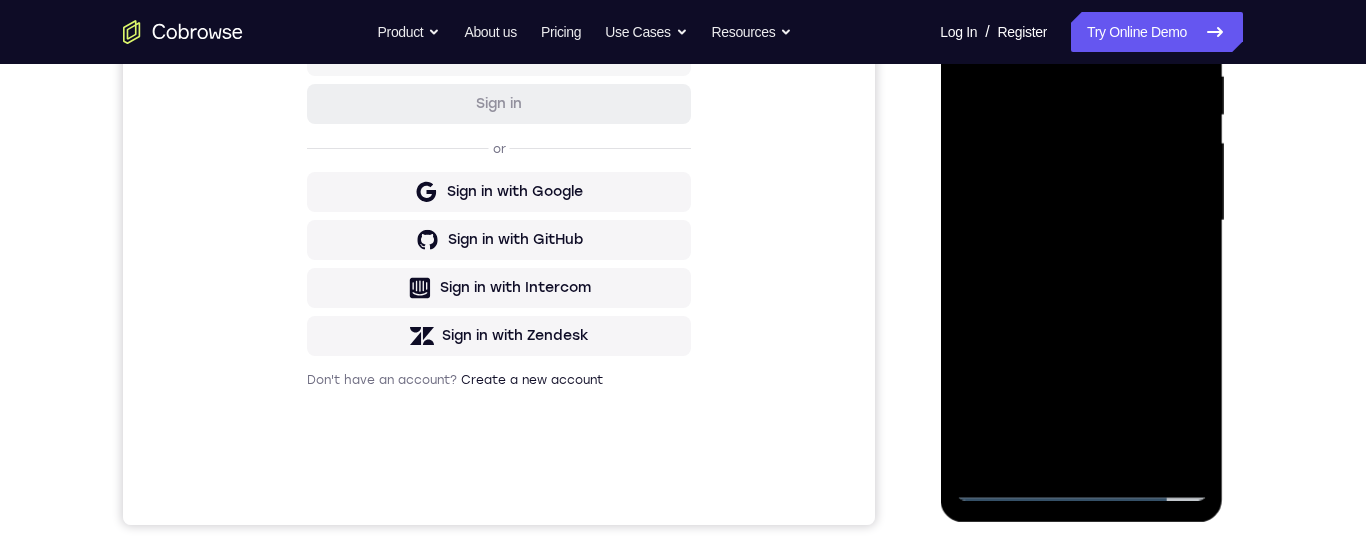 click at bounding box center (1081, 221) 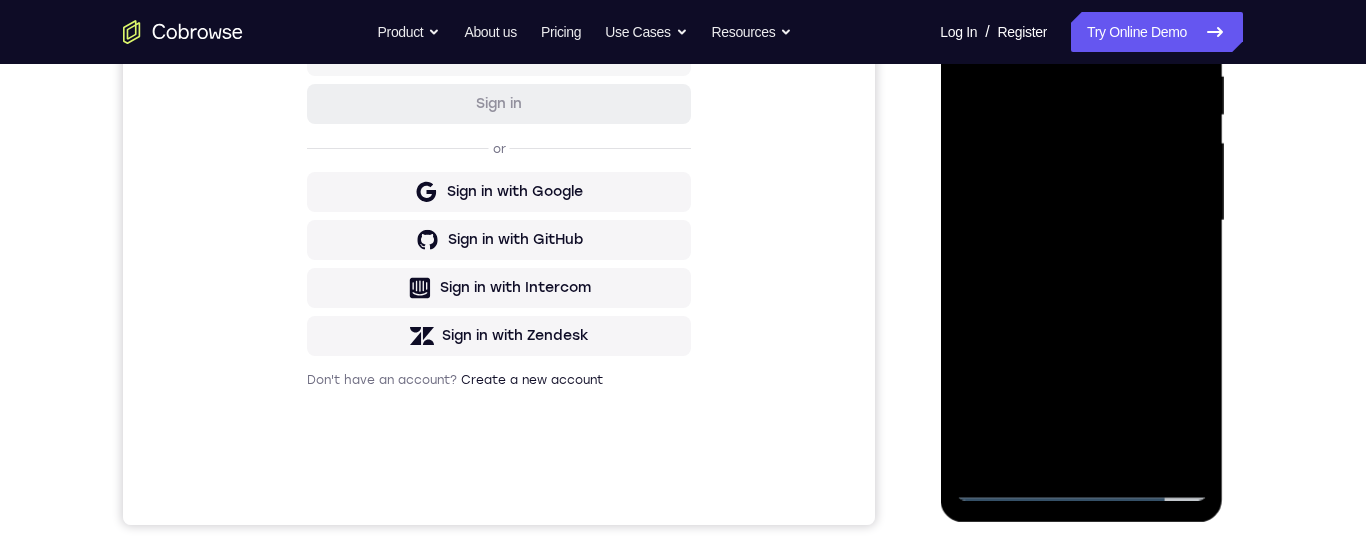 click at bounding box center [1081, 221] 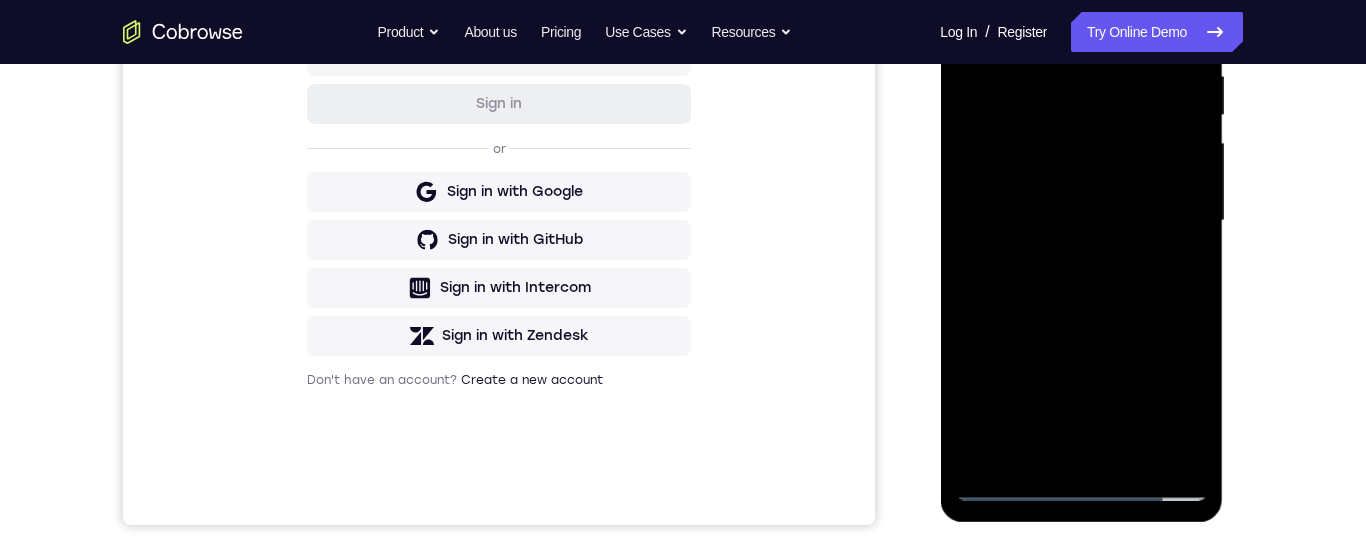 scroll, scrollTop: 382, scrollLeft: 0, axis: vertical 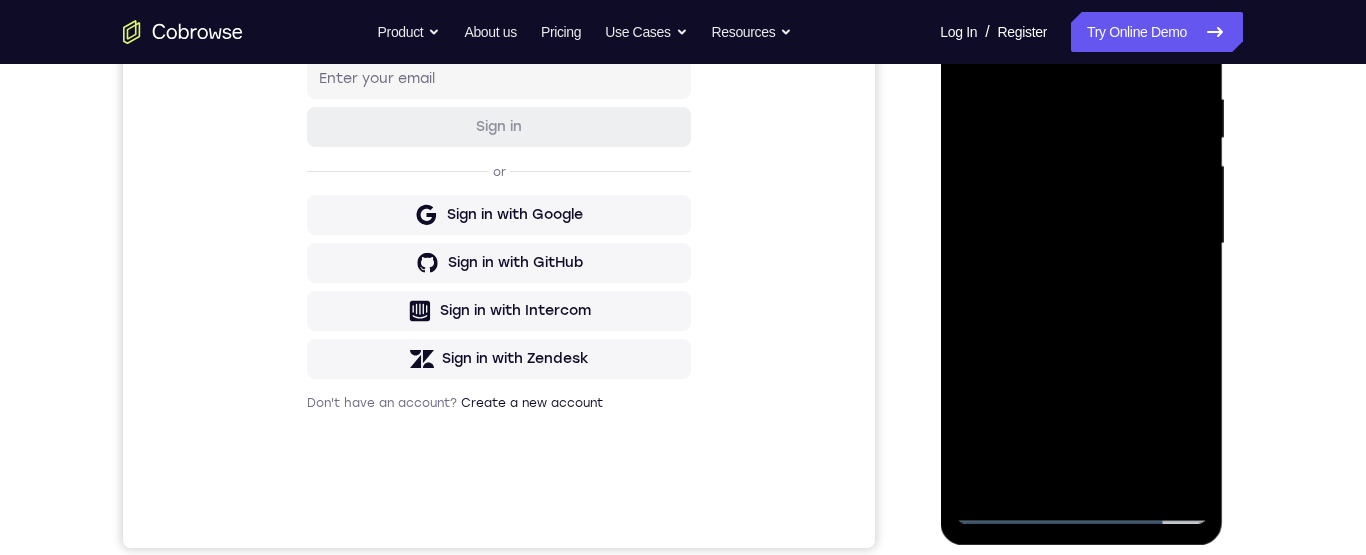 click at bounding box center (1081, 244) 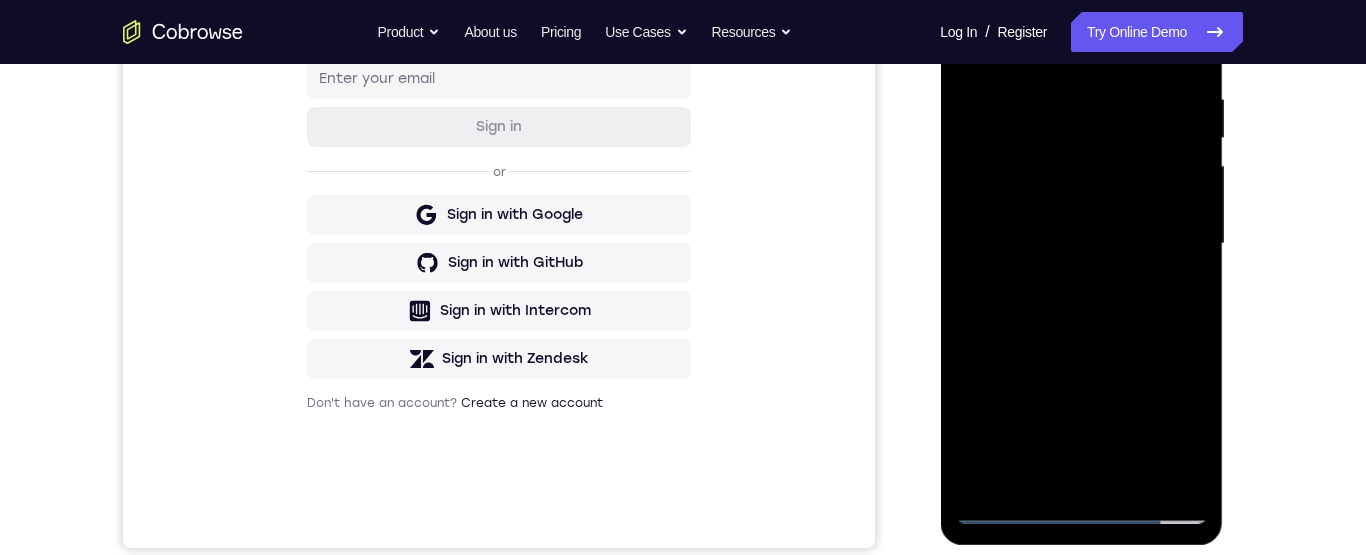 click at bounding box center [1081, 244] 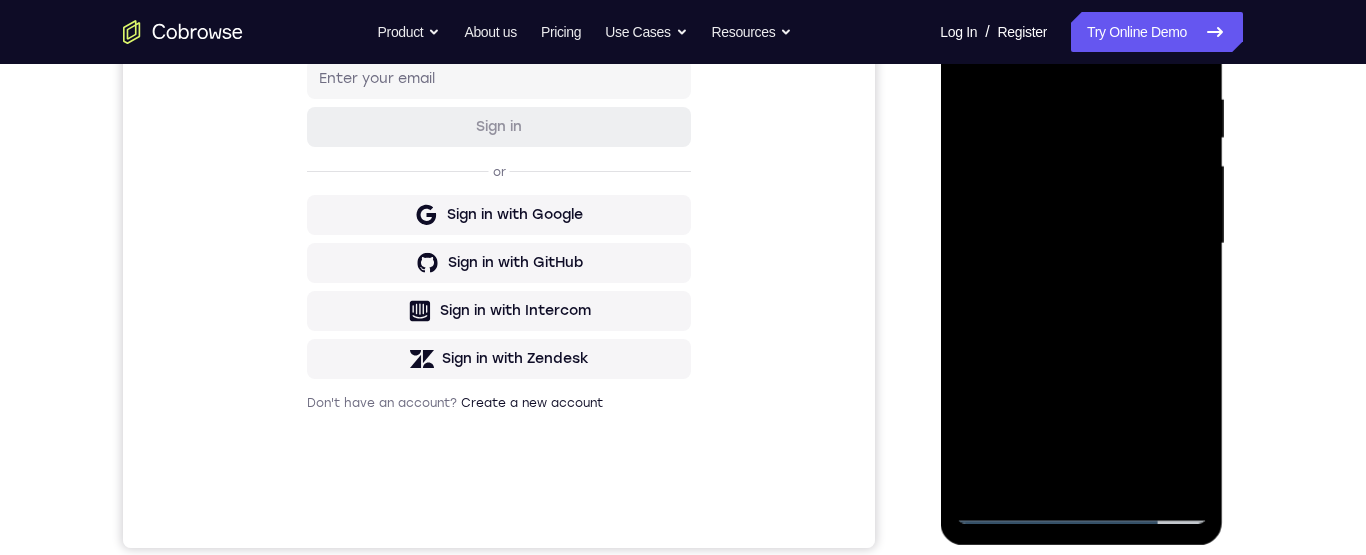 click at bounding box center (1081, 244) 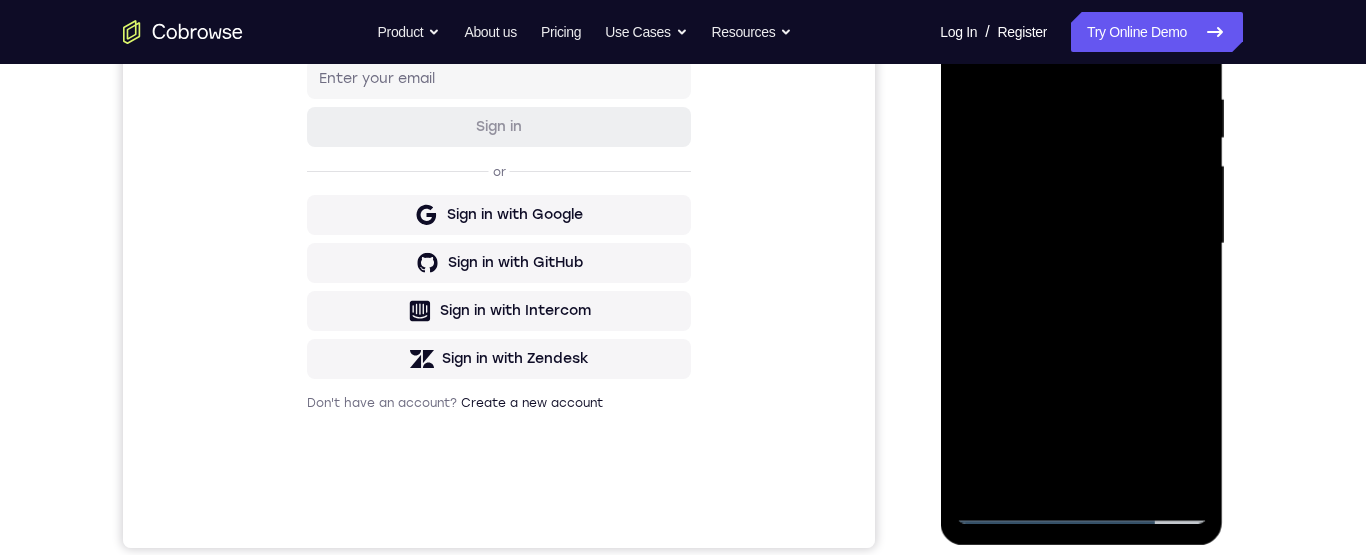 click at bounding box center [1081, 244] 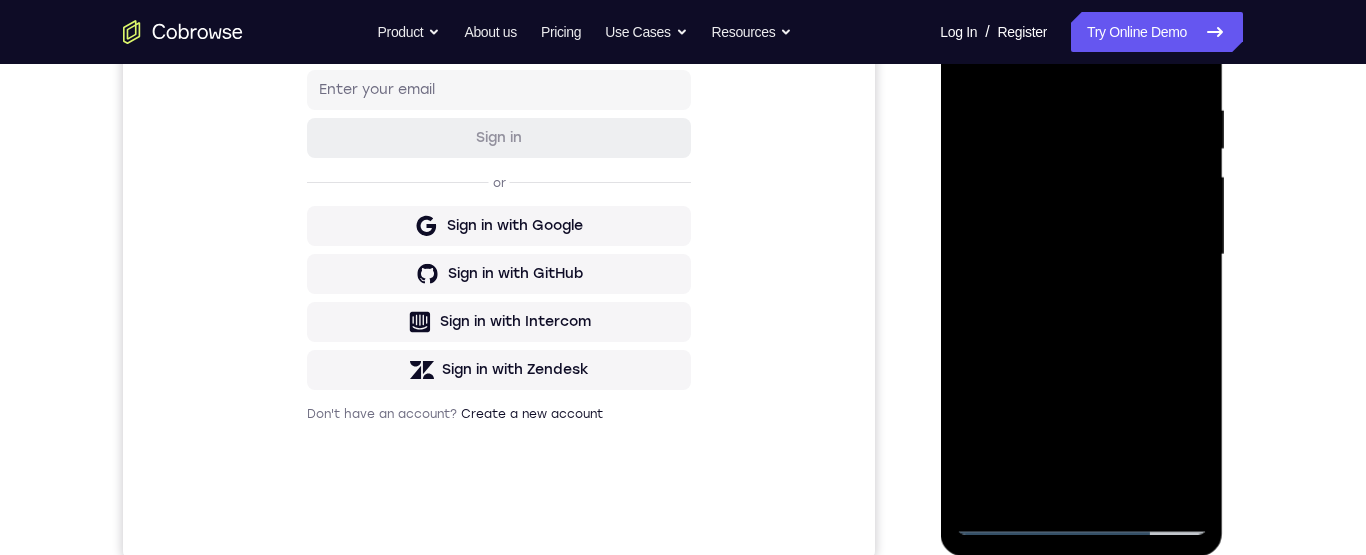scroll, scrollTop: 325, scrollLeft: 0, axis: vertical 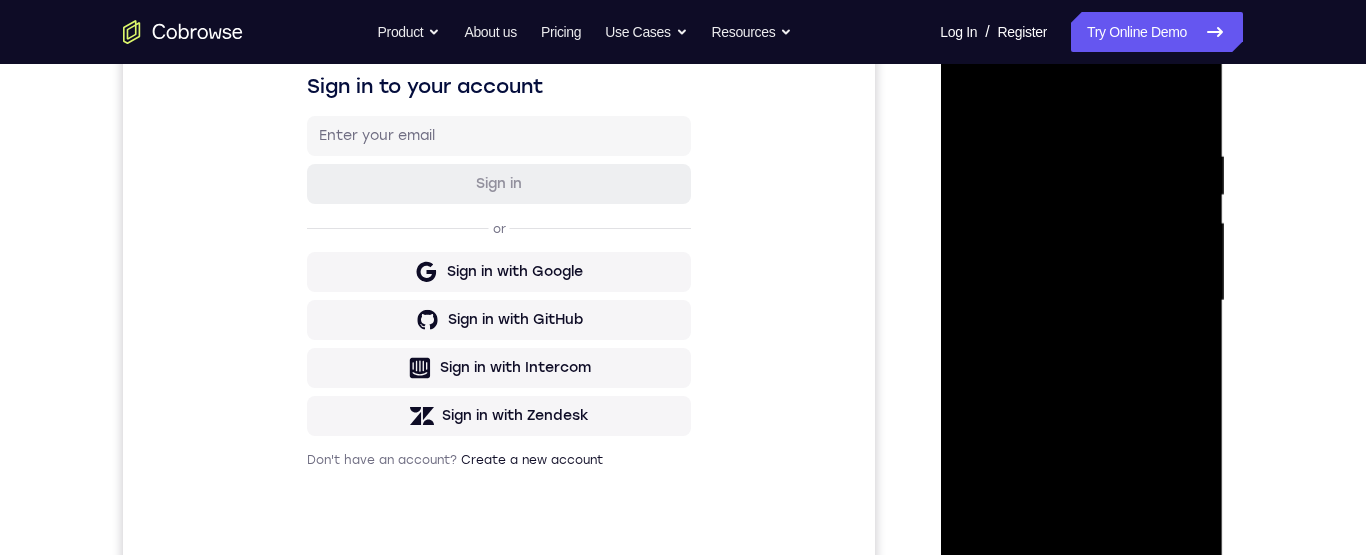 click at bounding box center (1081, 301) 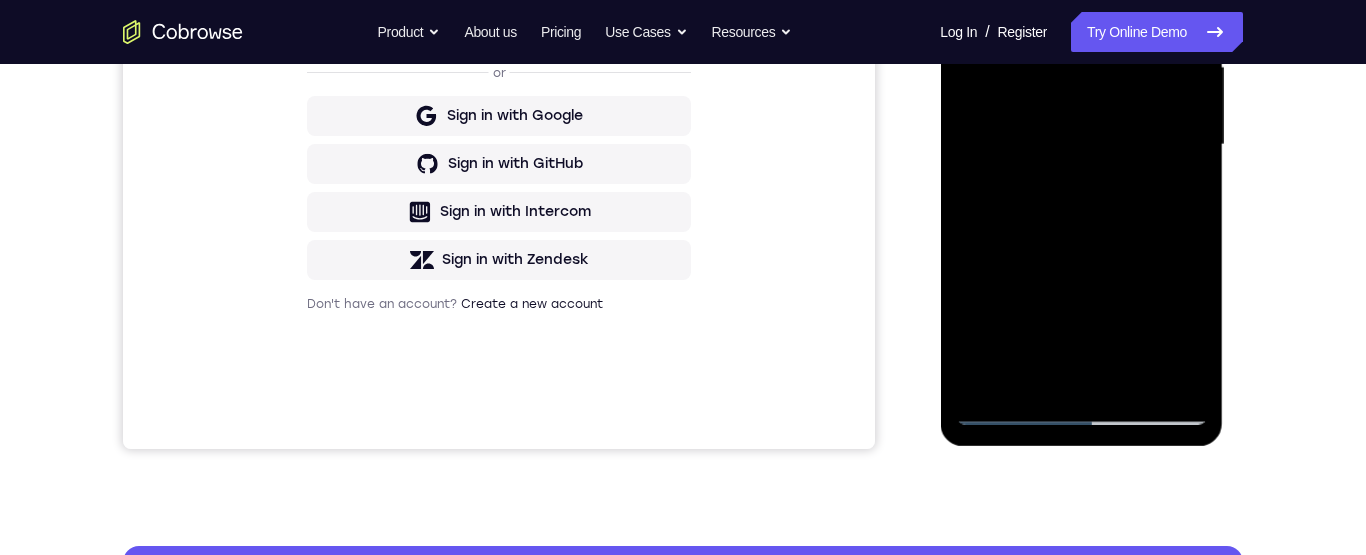 click at bounding box center [1081, 145] 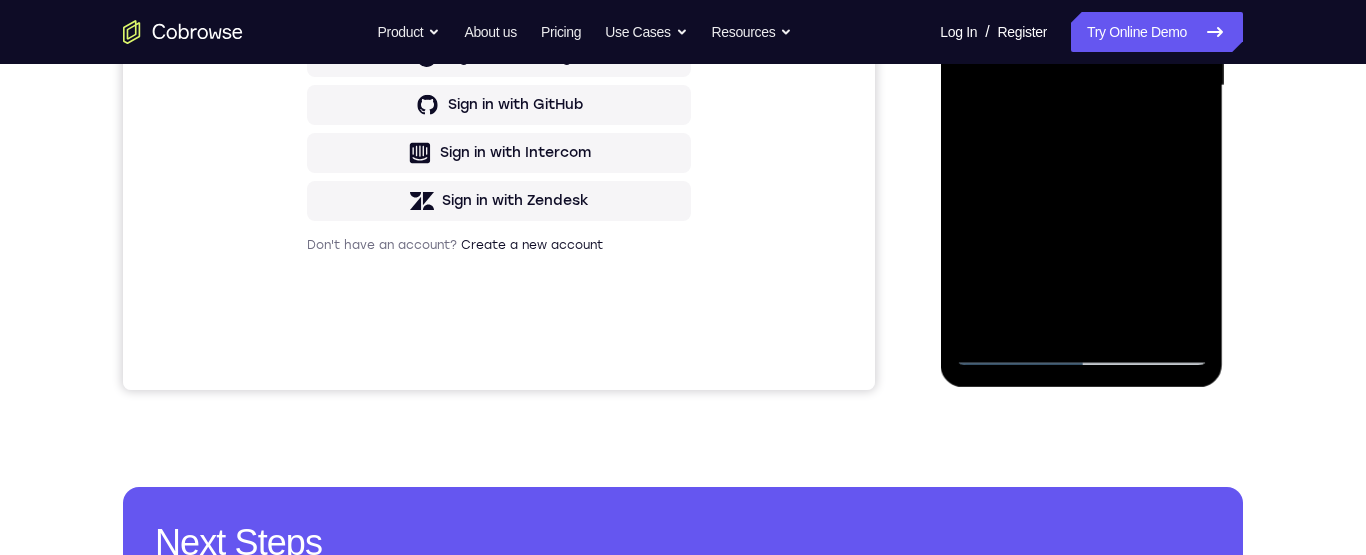 scroll, scrollTop: 419, scrollLeft: 0, axis: vertical 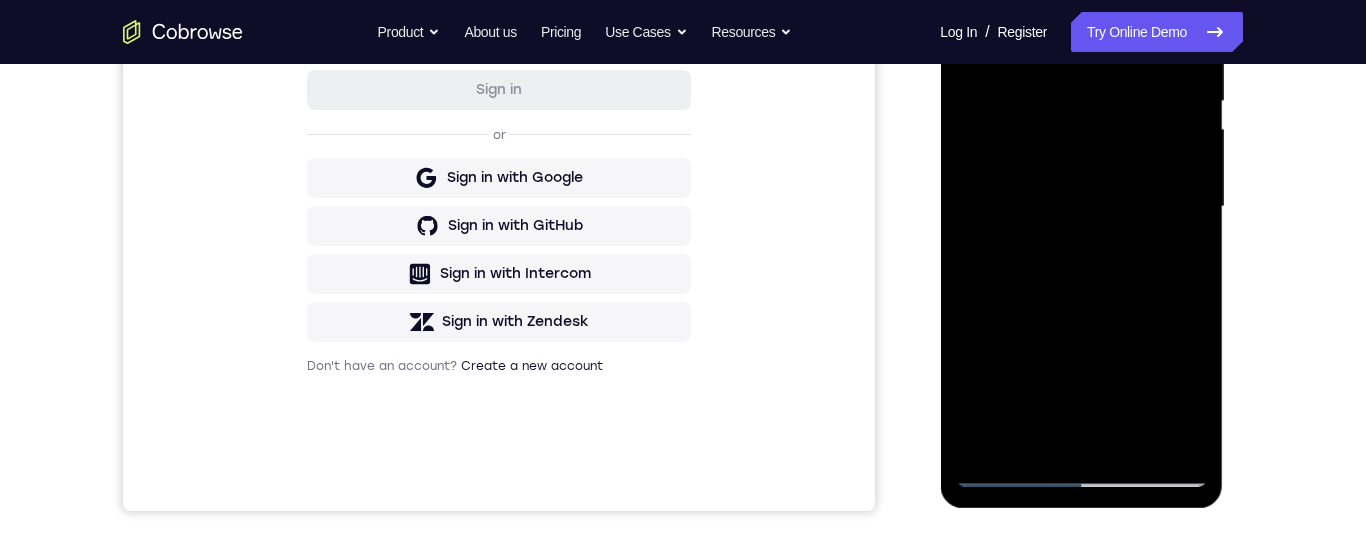 click at bounding box center [1081, 207] 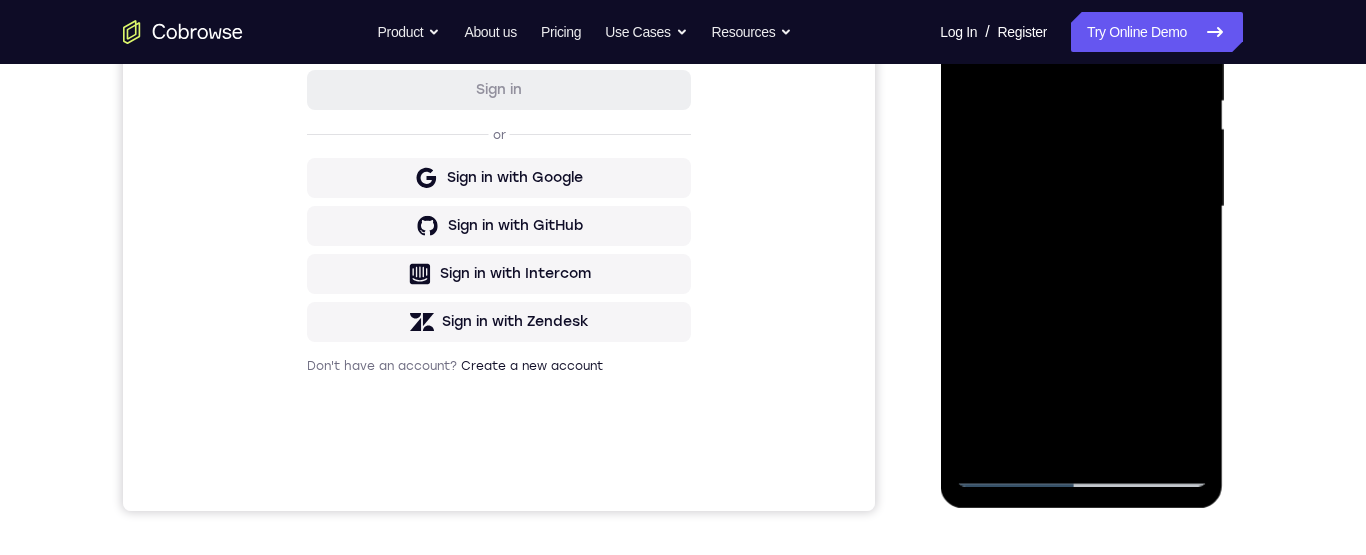 scroll, scrollTop: 285, scrollLeft: 0, axis: vertical 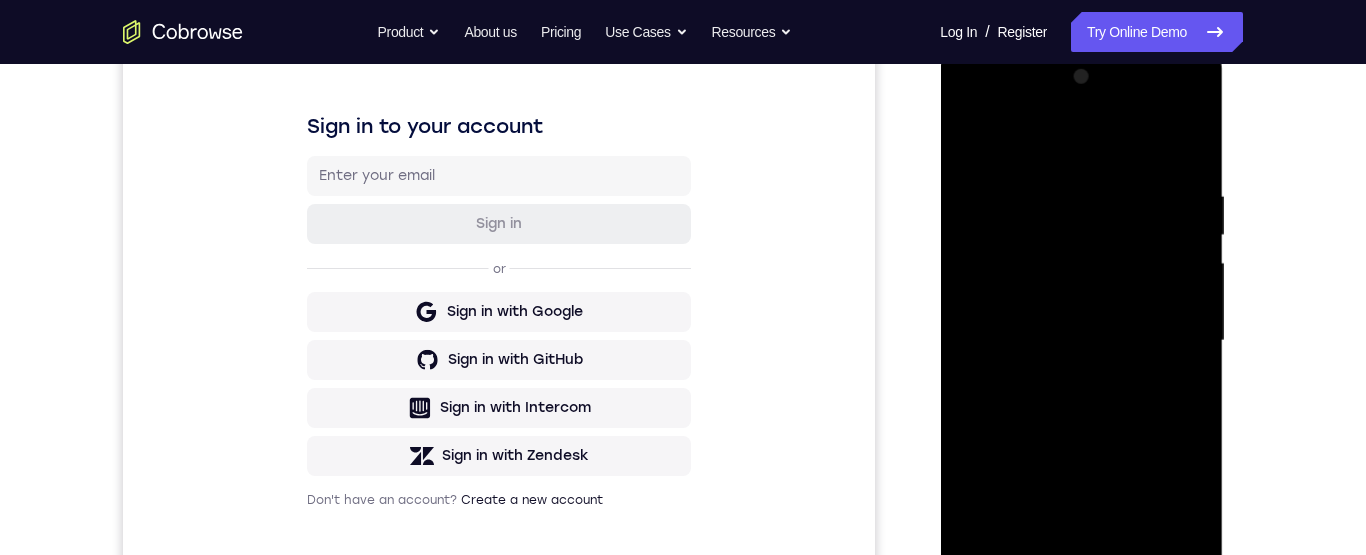 click at bounding box center (1081, 341) 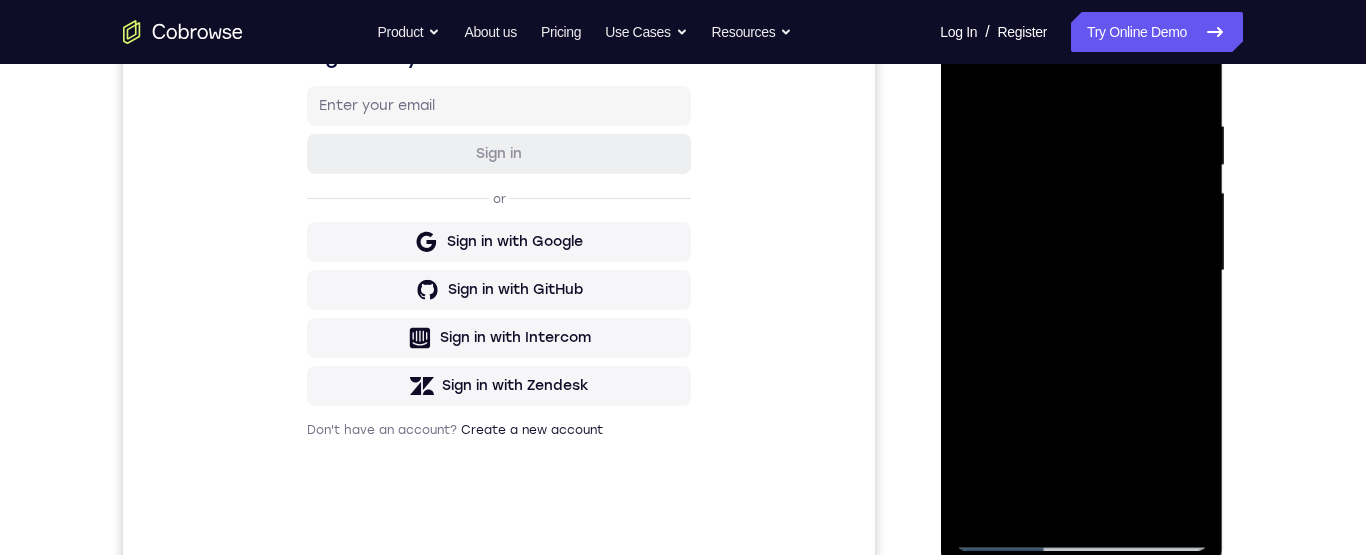 click at bounding box center [1081, 271] 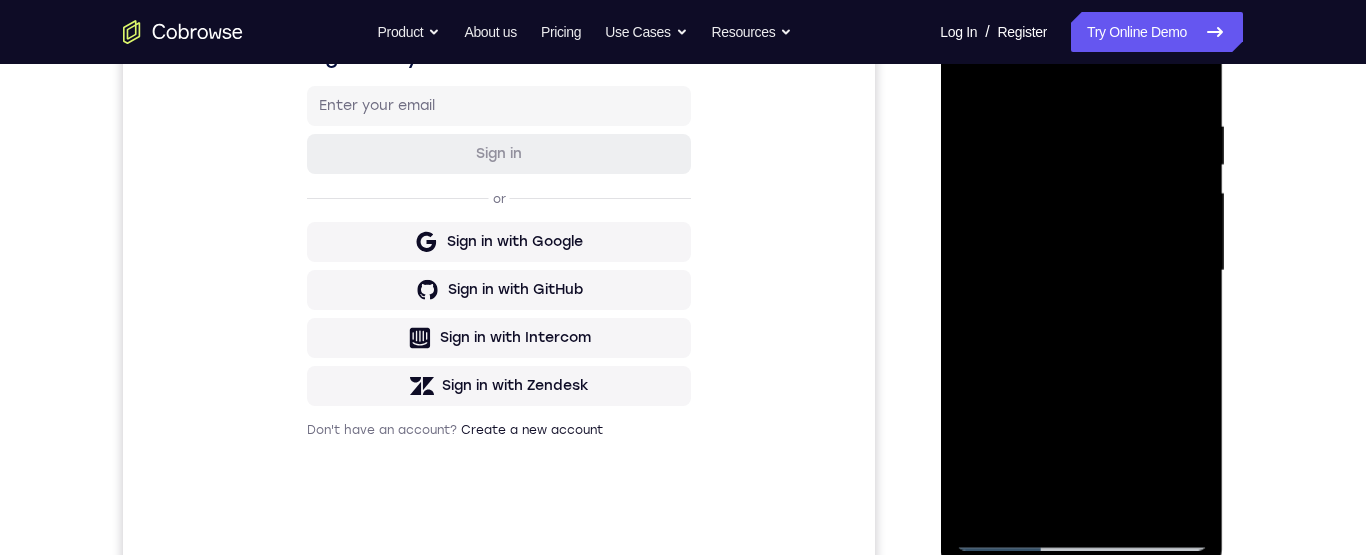 click at bounding box center (1081, 271) 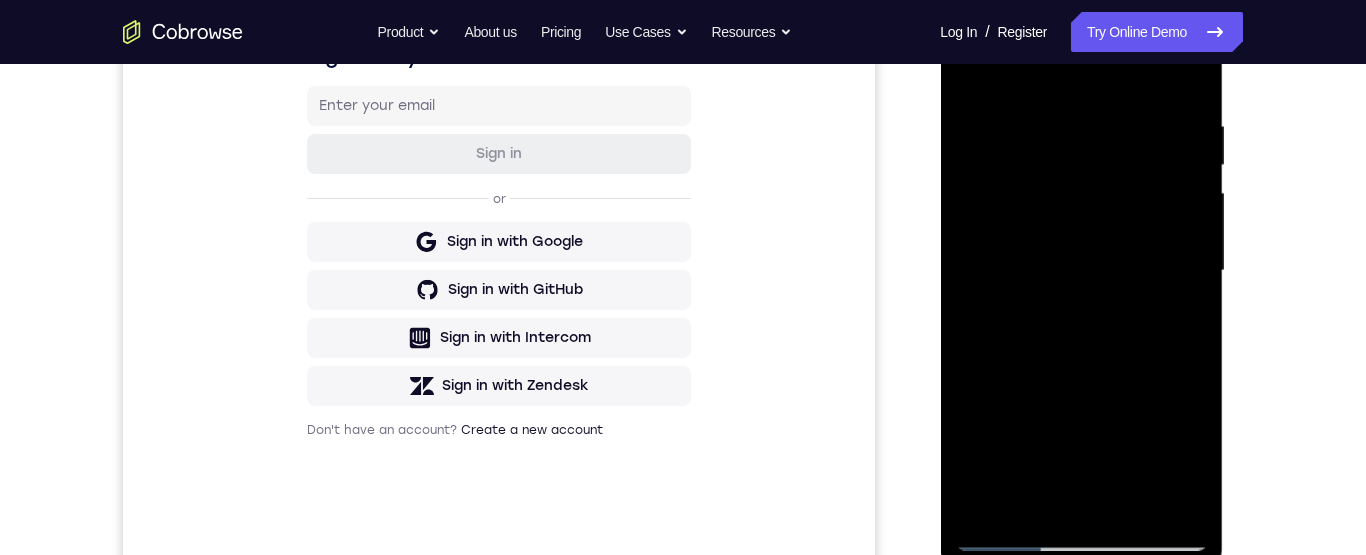 click at bounding box center [1081, 271] 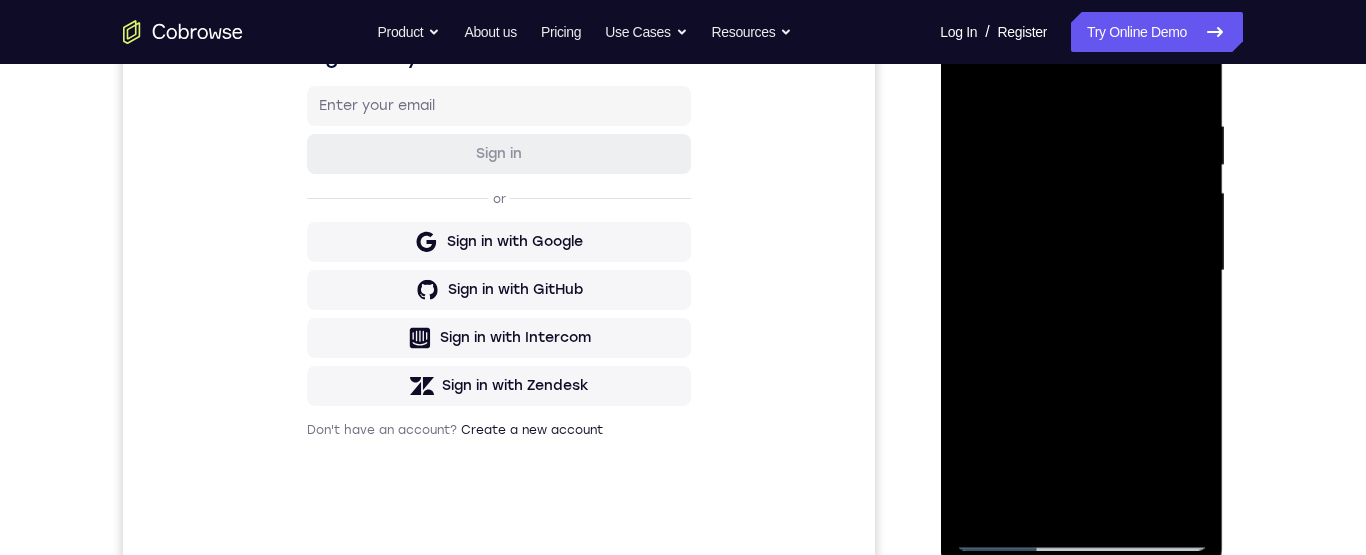 click at bounding box center [1081, 271] 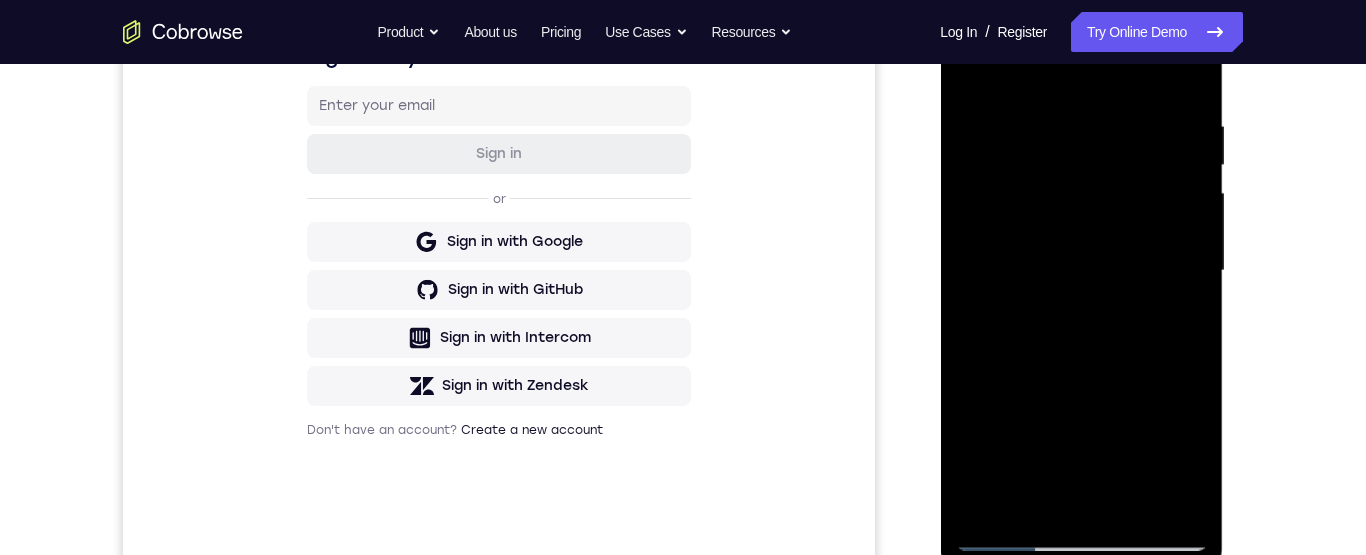 click at bounding box center [1081, 271] 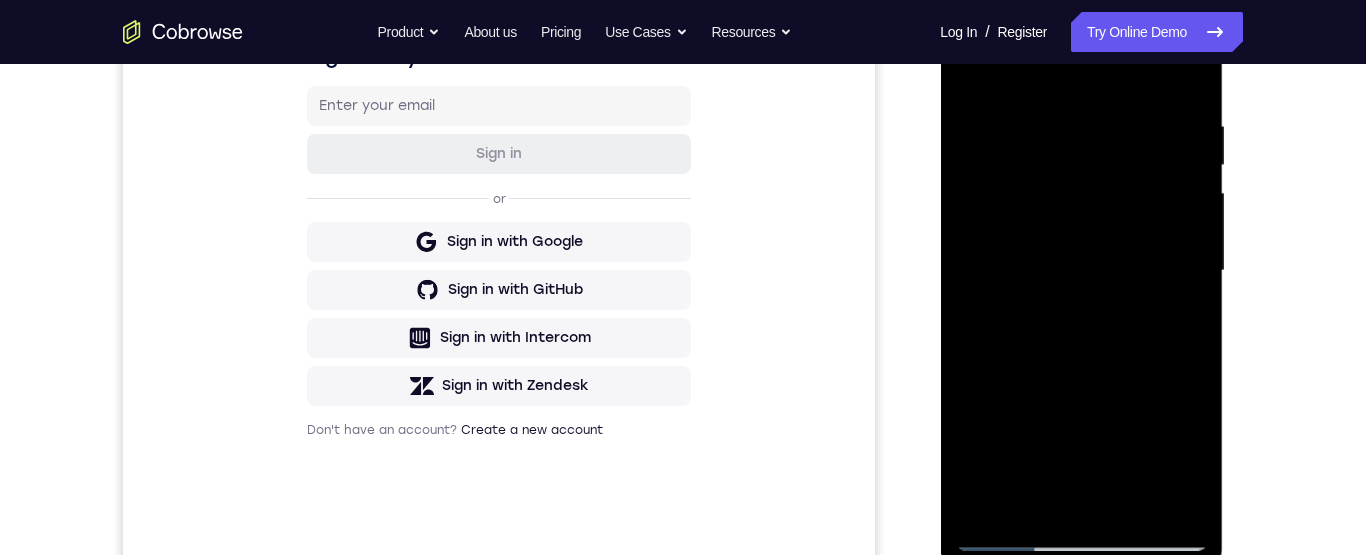 click at bounding box center (1081, 271) 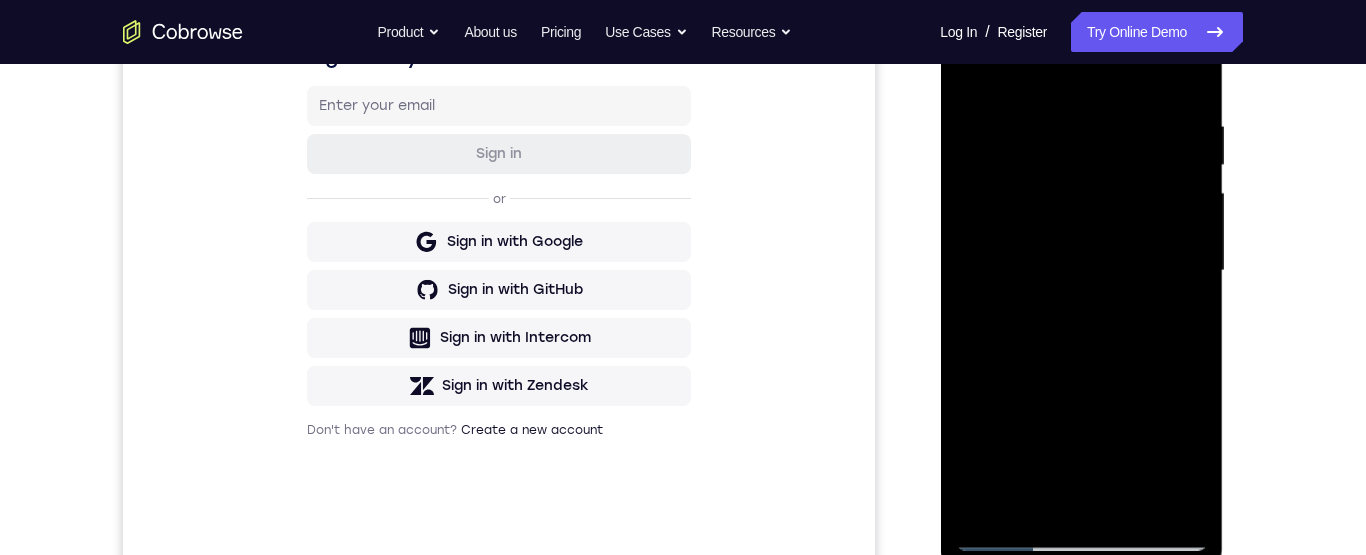 click at bounding box center (1081, 271) 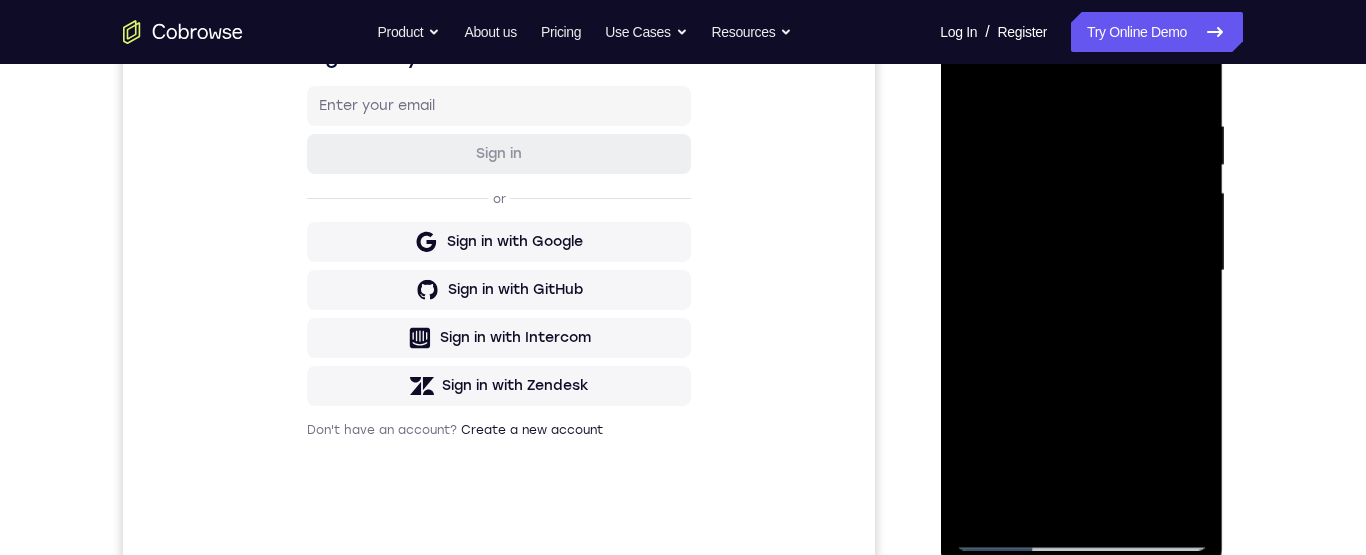click at bounding box center (1081, 271) 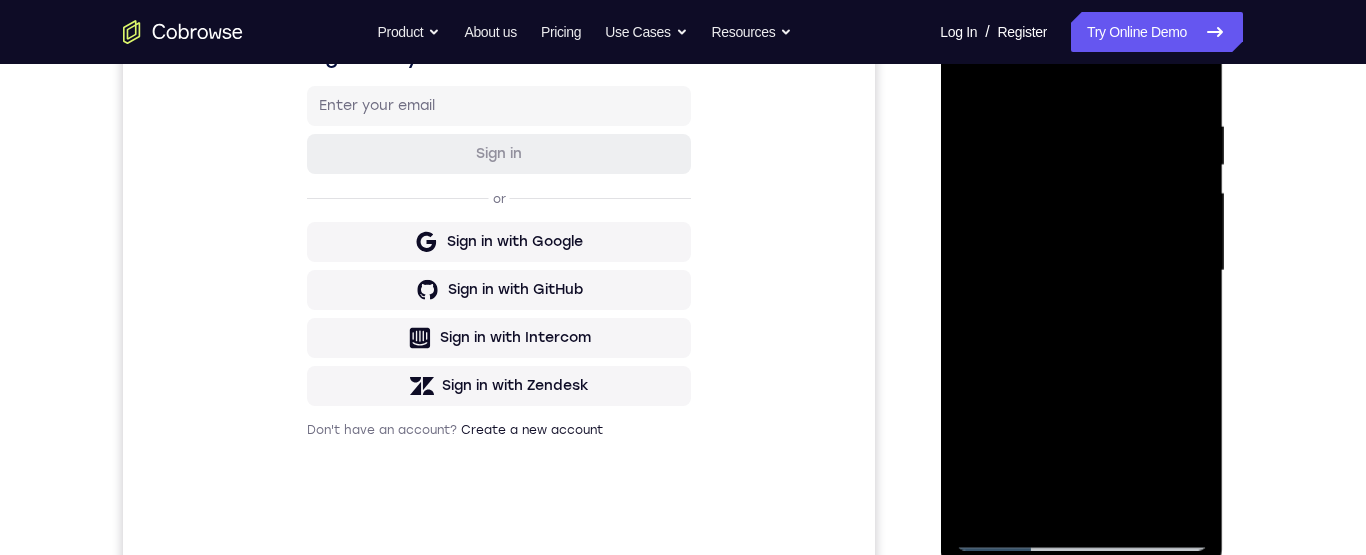 click at bounding box center (1081, 271) 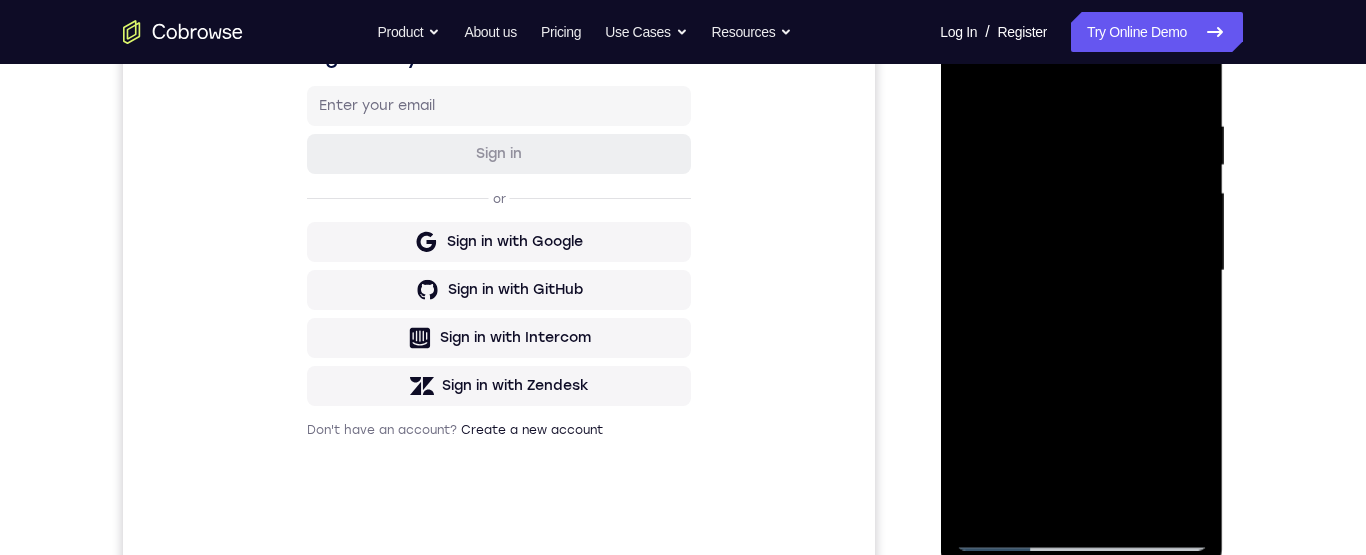 click at bounding box center (1081, 271) 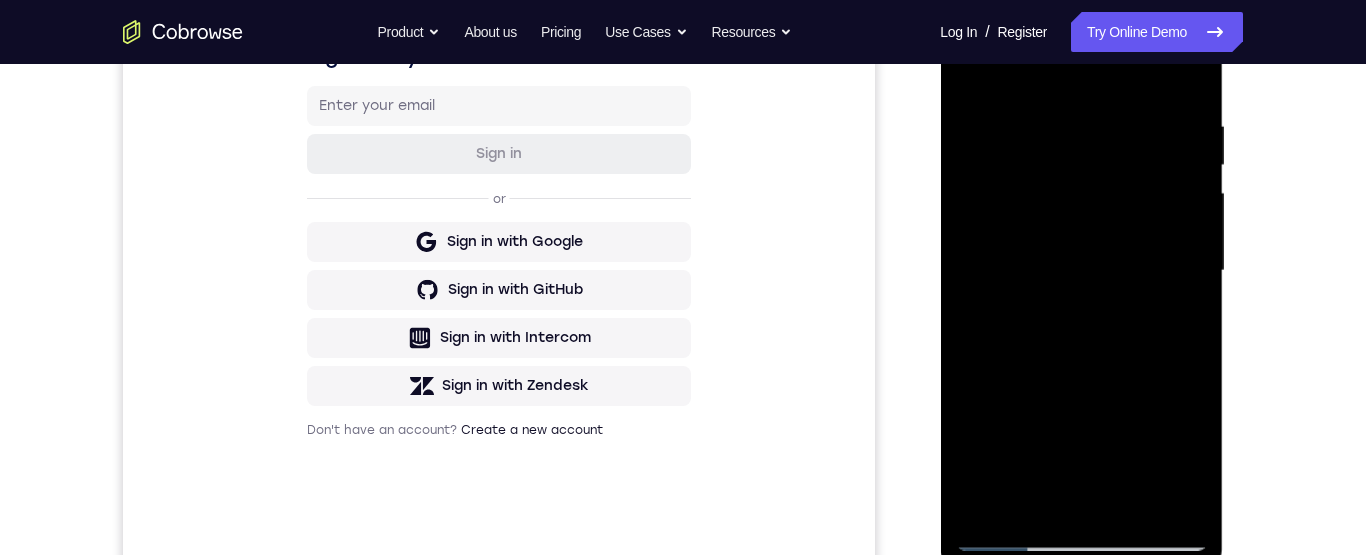 click at bounding box center [1081, 271] 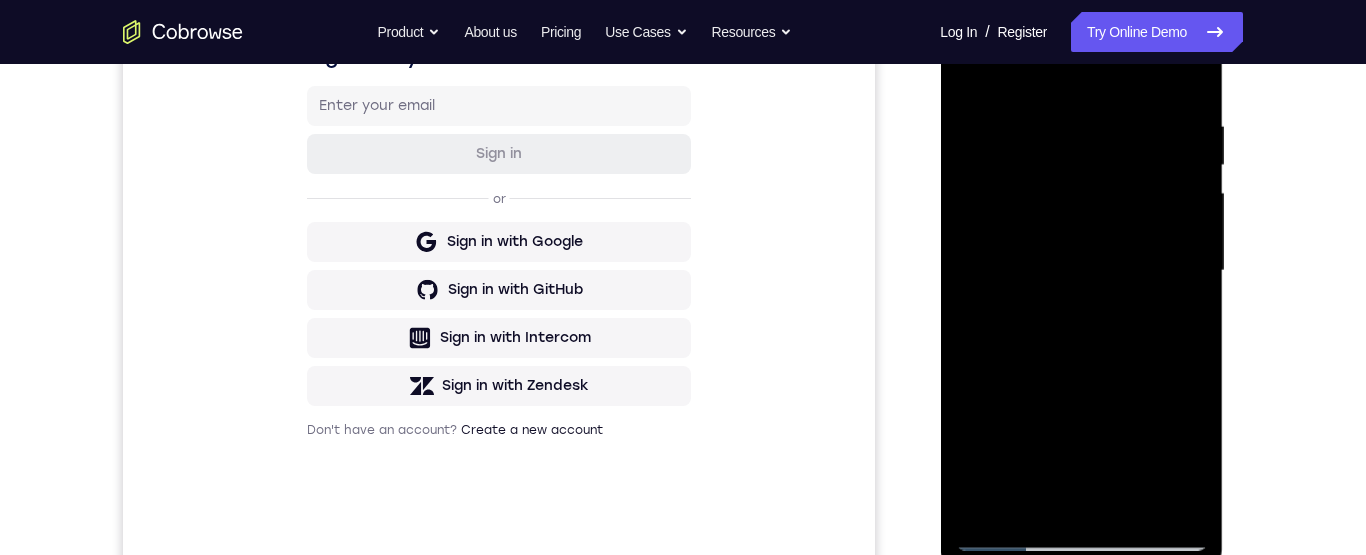 click at bounding box center [1081, 271] 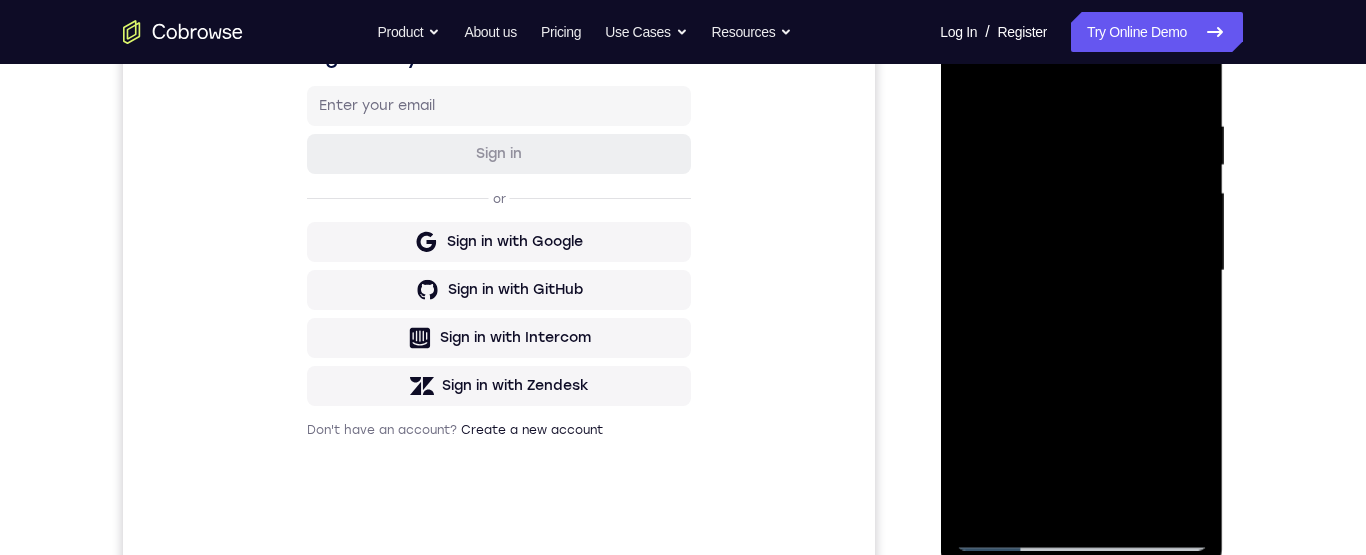 click at bounding box center [1081, 271] 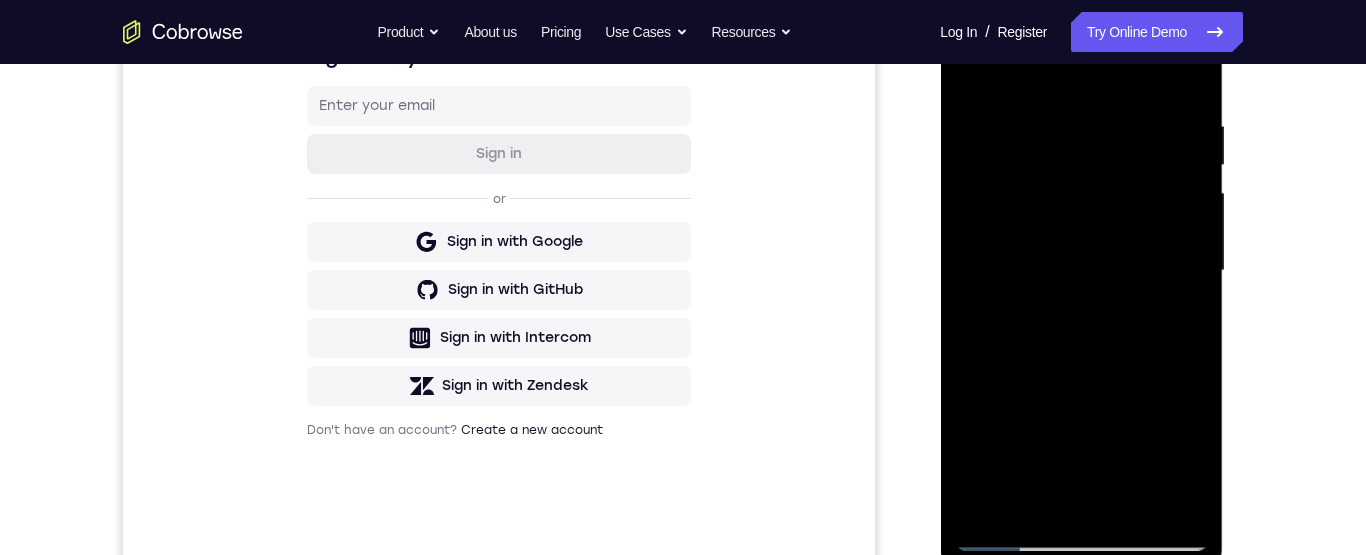 click at bounding box center [1081, 271] 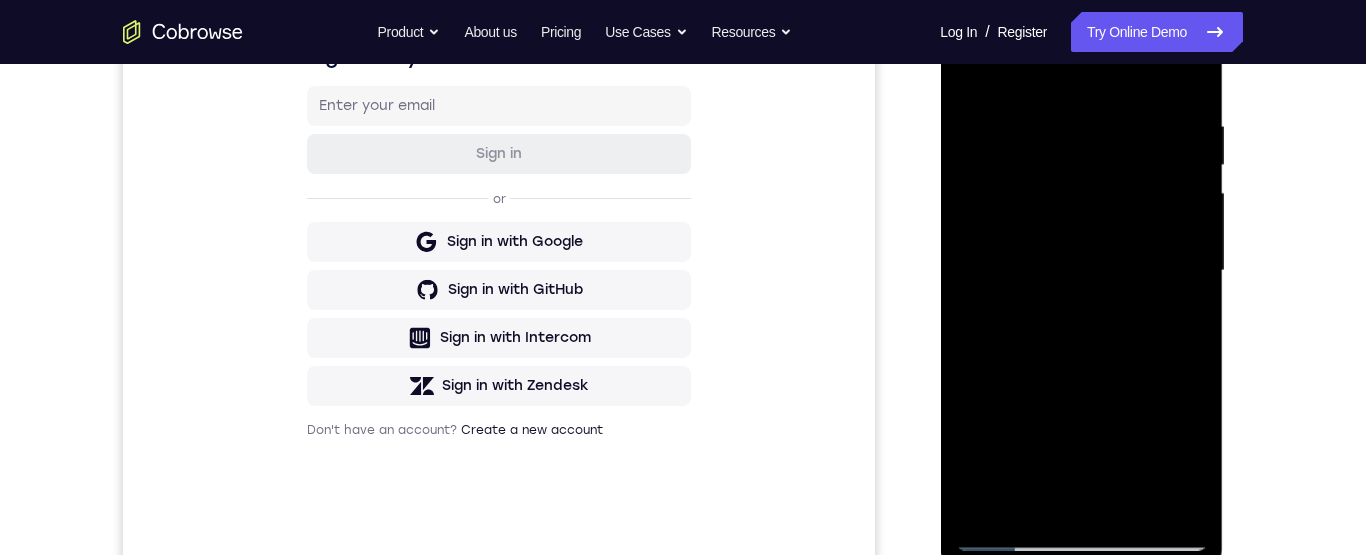 click at bounding box center [1081, 271] 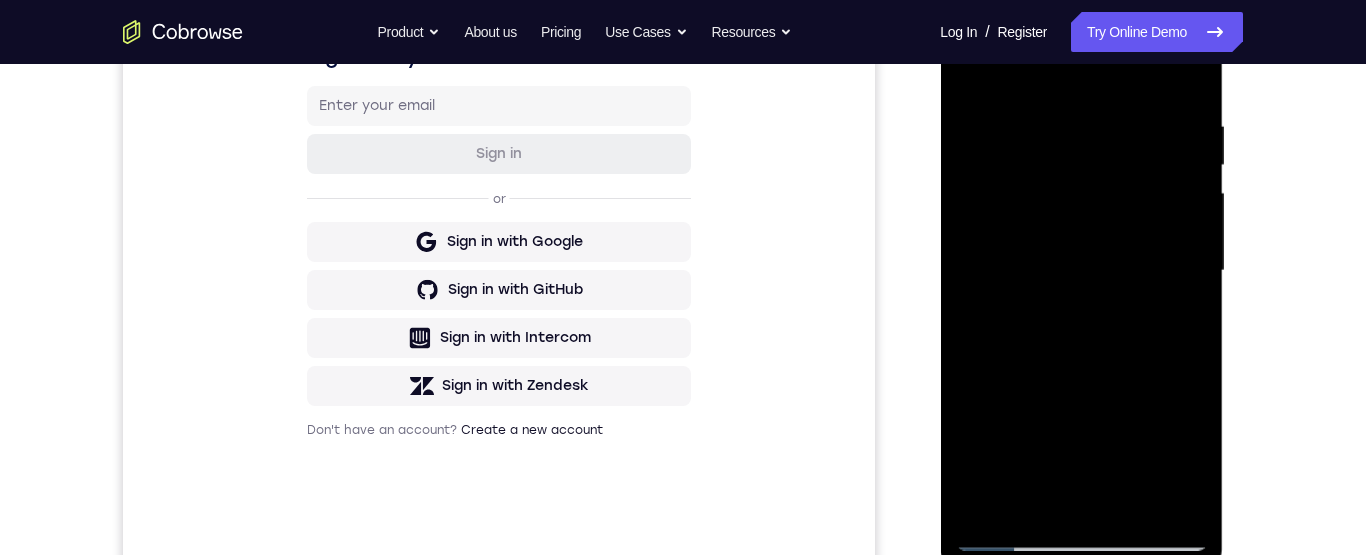 click at bounding box center (1081, 271) 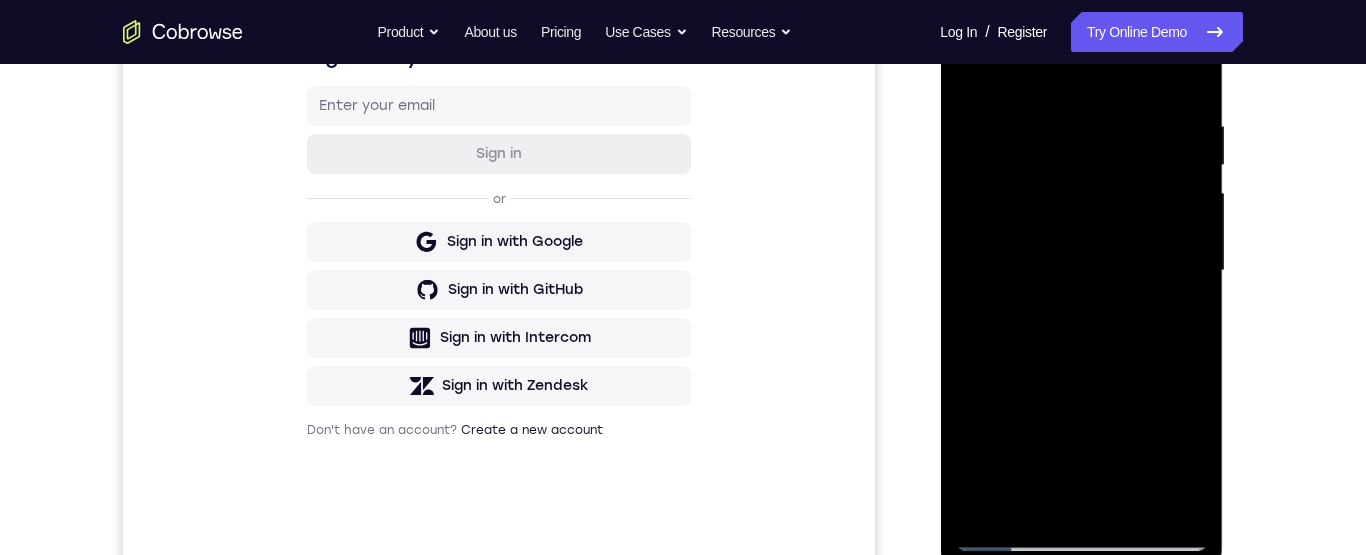 click at bounding box center [1081, 271] 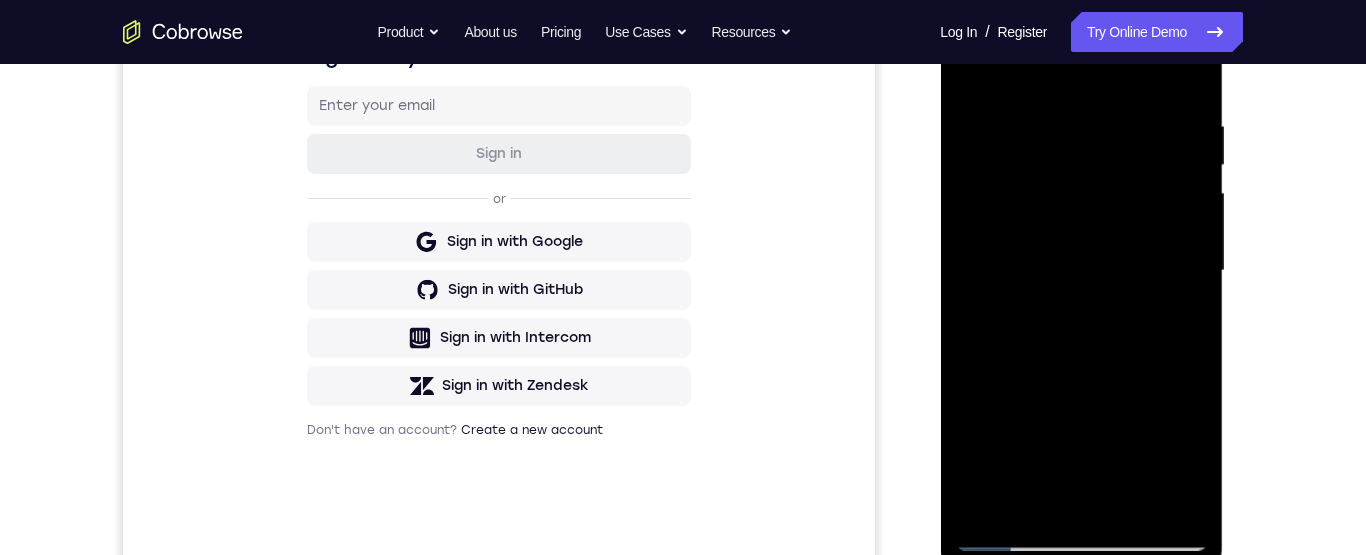scroll, scrollTop: 308, scrollLeft: 0, axis: vertical 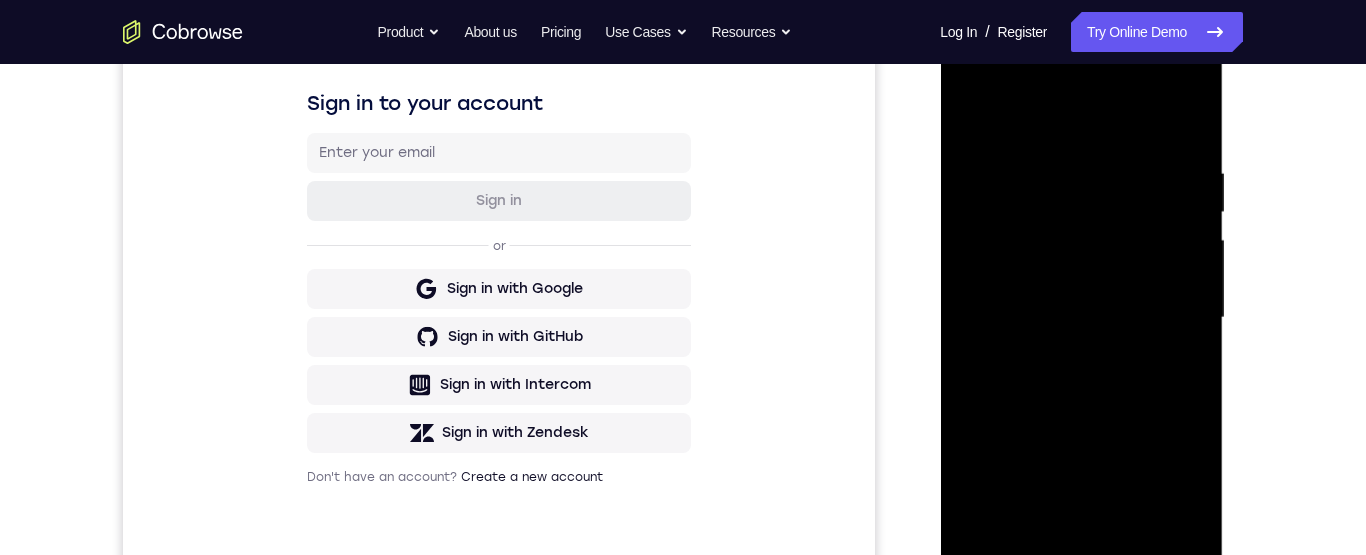 click at bounding box center [1081, 318] 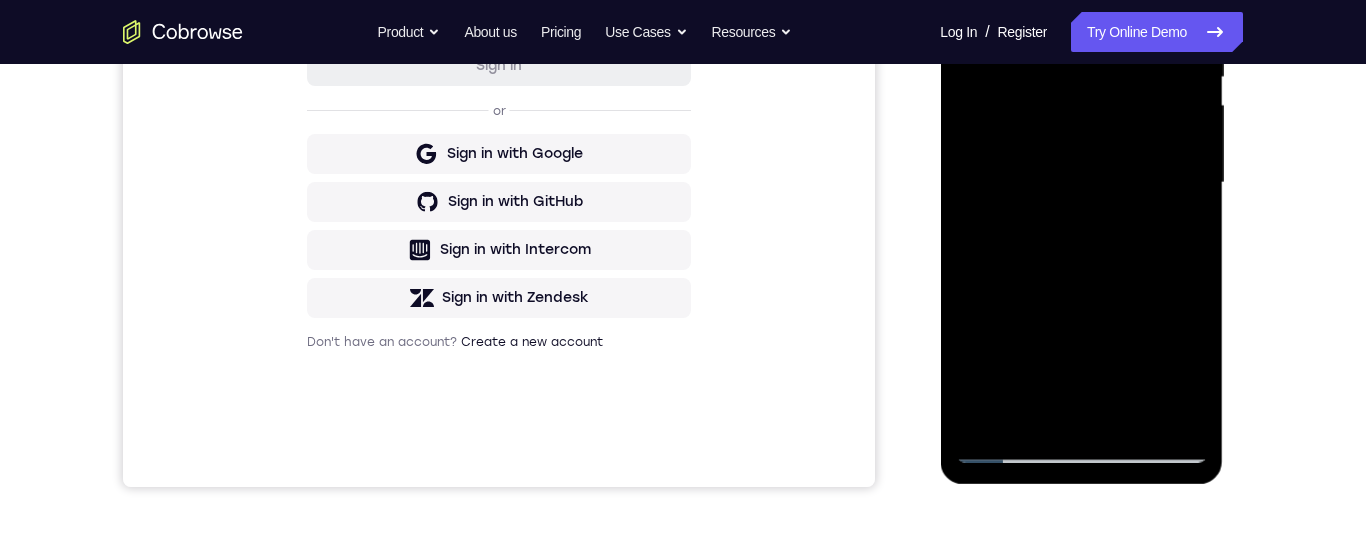 click at bounding box center (1081, 183) 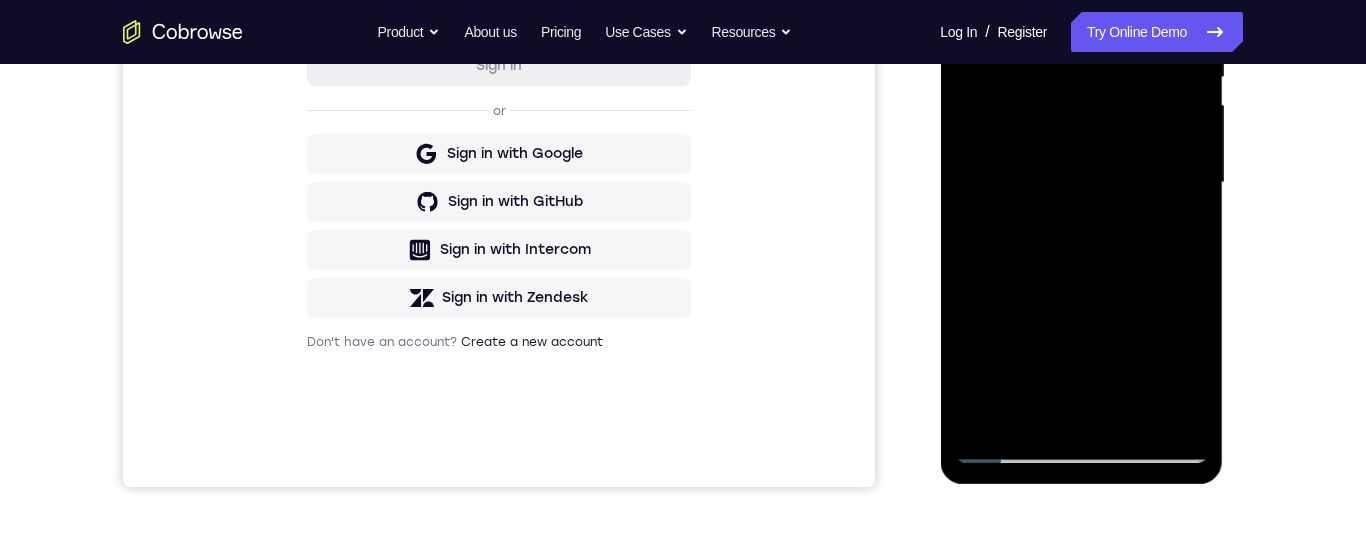 scroll, scrollTop: 371, scrollLeft: 0, axis: vertical 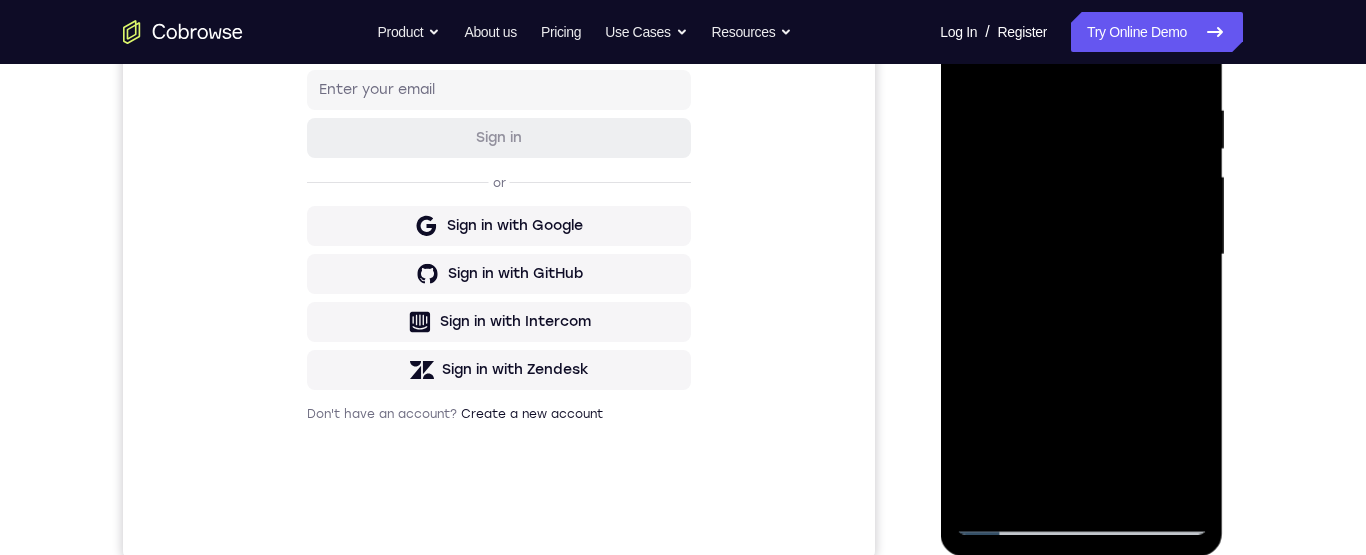 click at bounding box center [1081, 255] 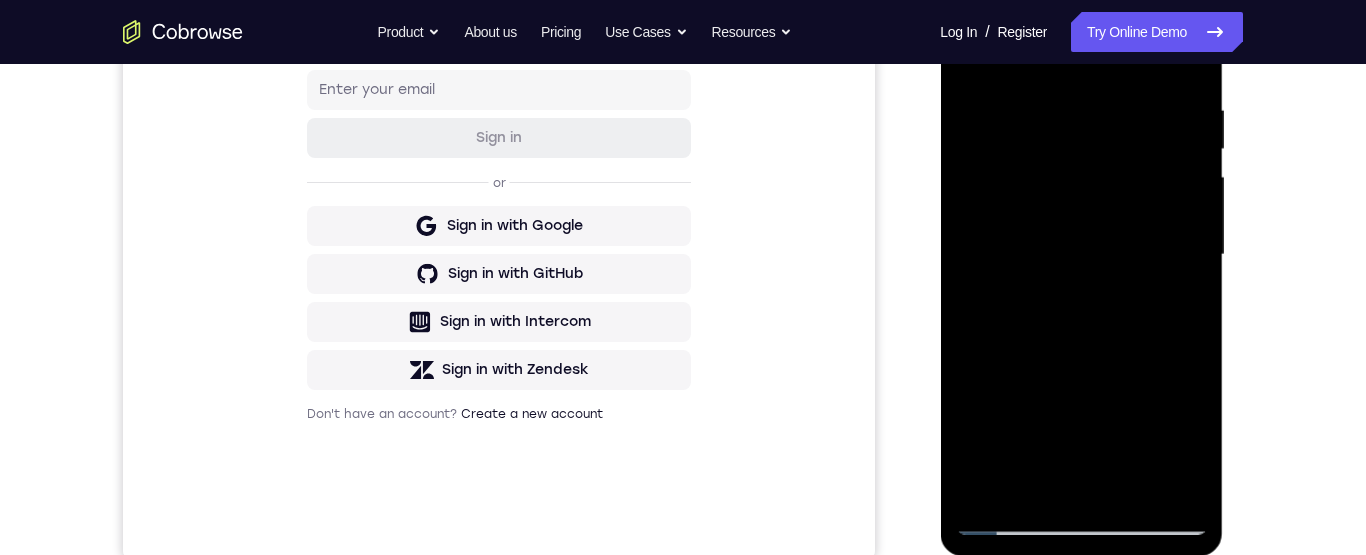 click at bounding box center [1081, 255] 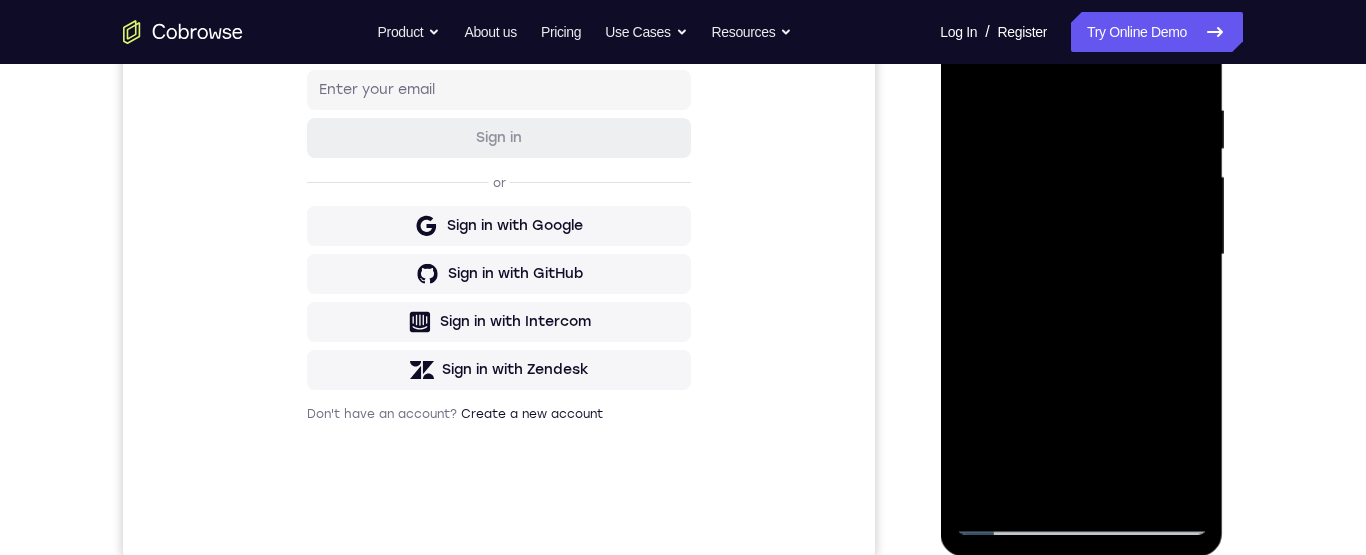click at bounding box center (1081, 255) 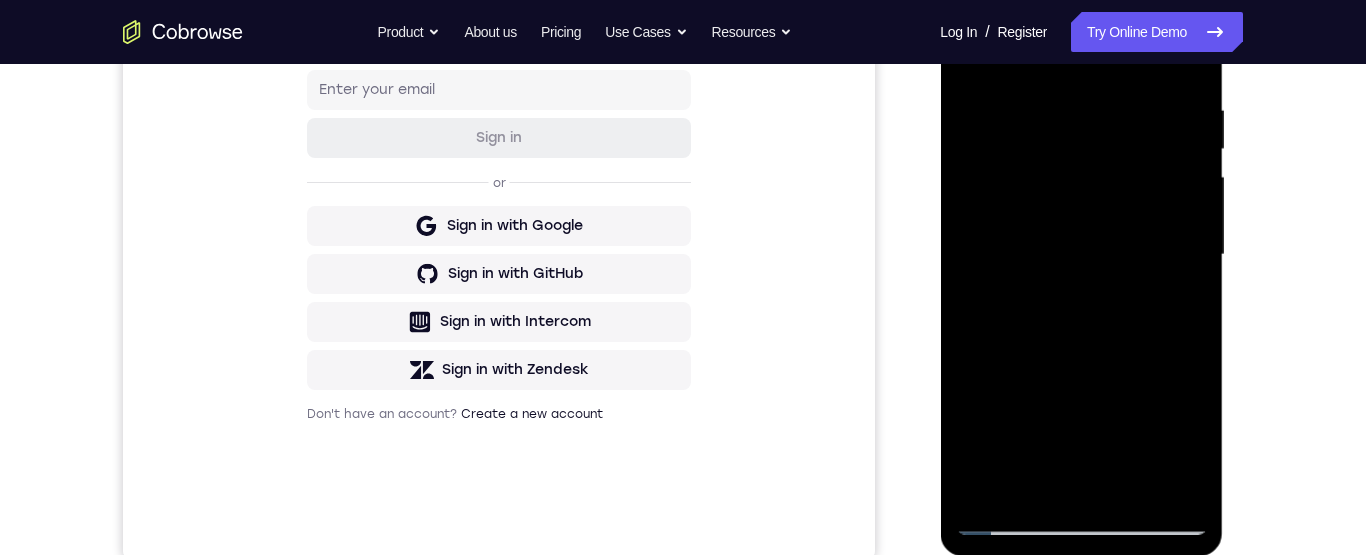 click at bounding box center [1081, 255] 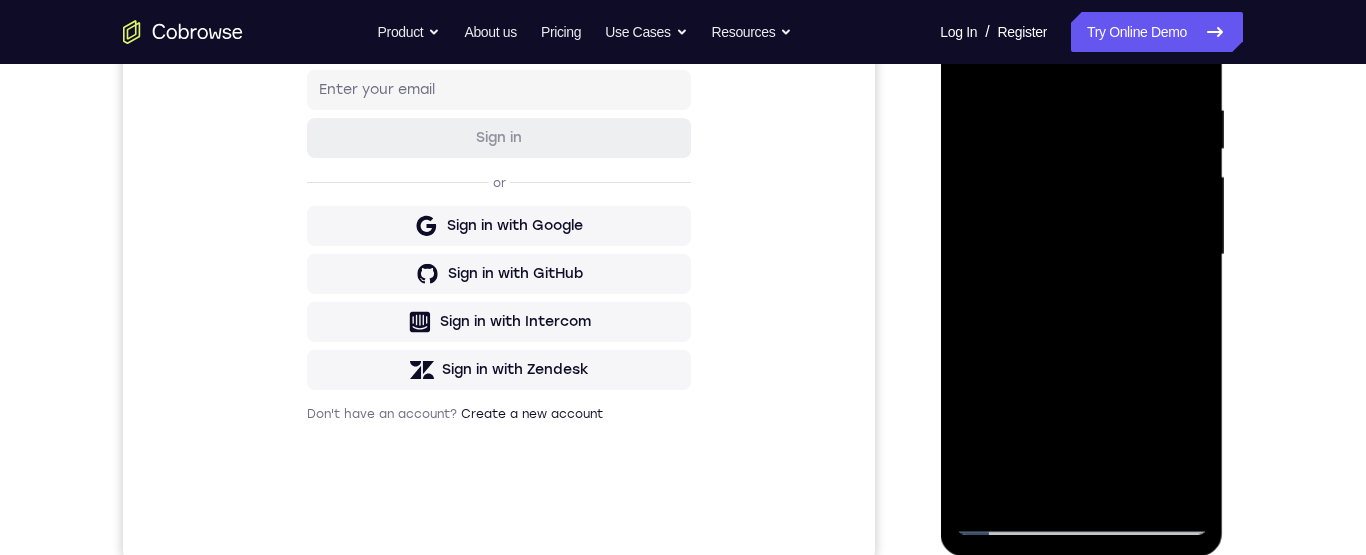 click at bounding box center [1081, 255] 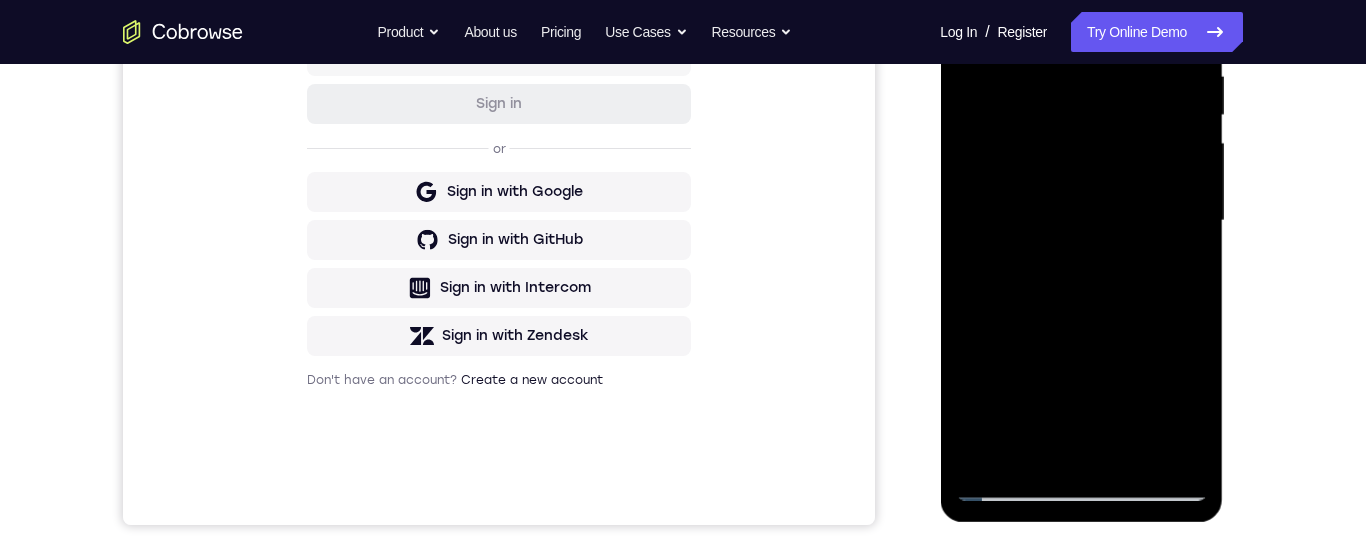 scroll, scrollTop: 309, scrollLeft: 0, axis: vertical 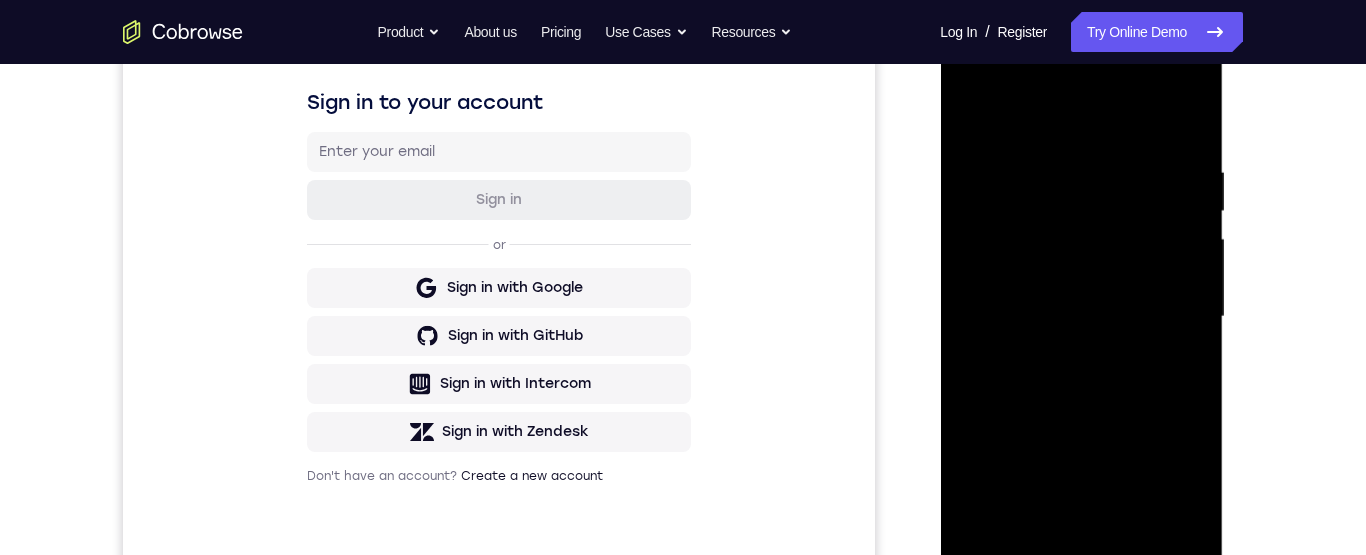 click at bounding box center (1081, 317) 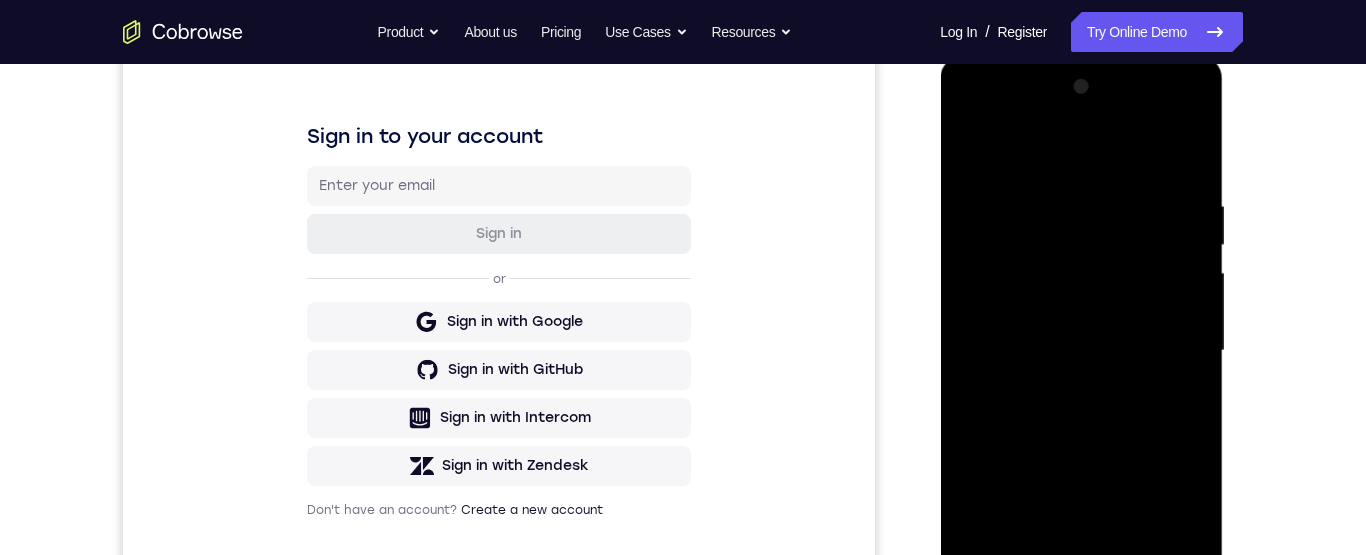 click at bounding box center [1081, 351] 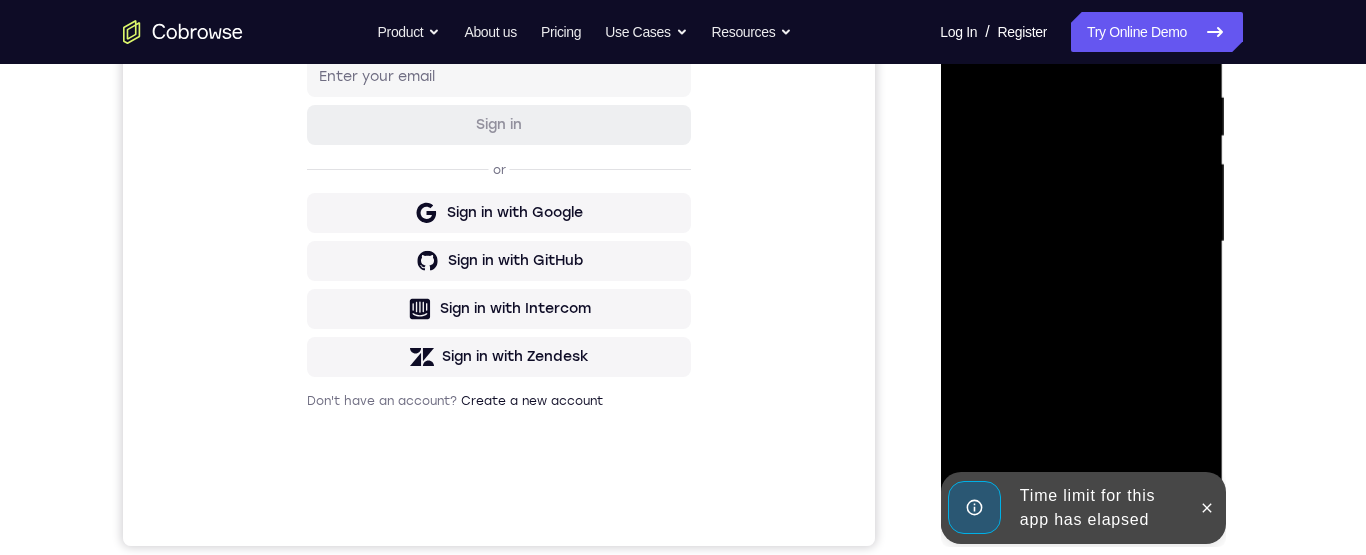 scroll, scrollTop: 464, scrollLeft: 0, axis: vertical 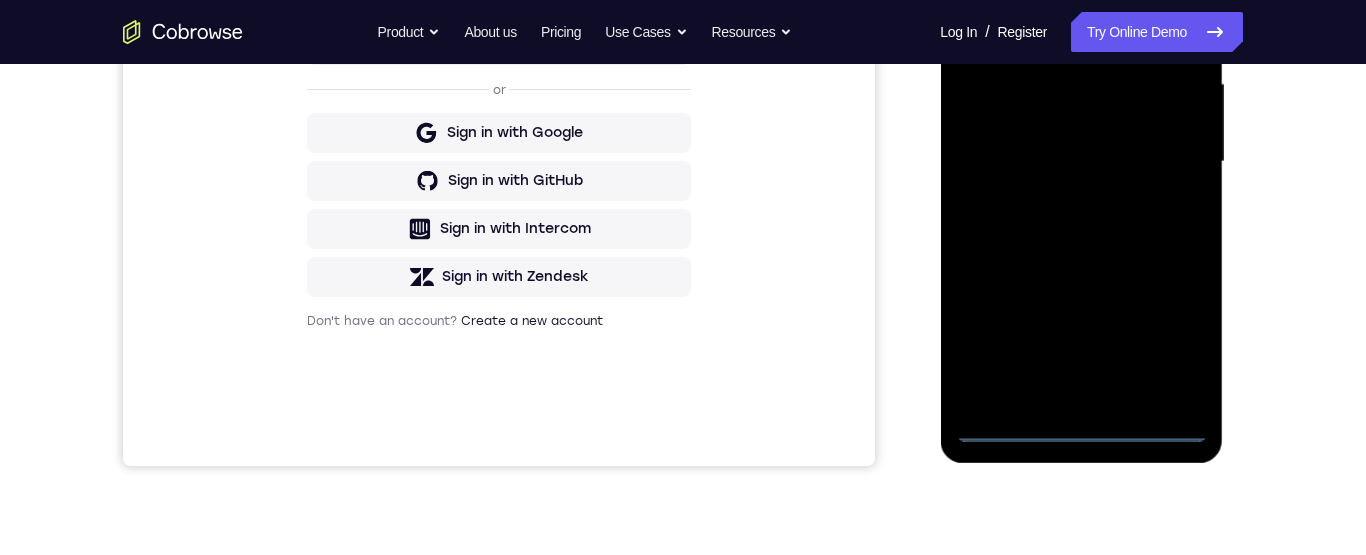 click at bounding box center (1081, 162) 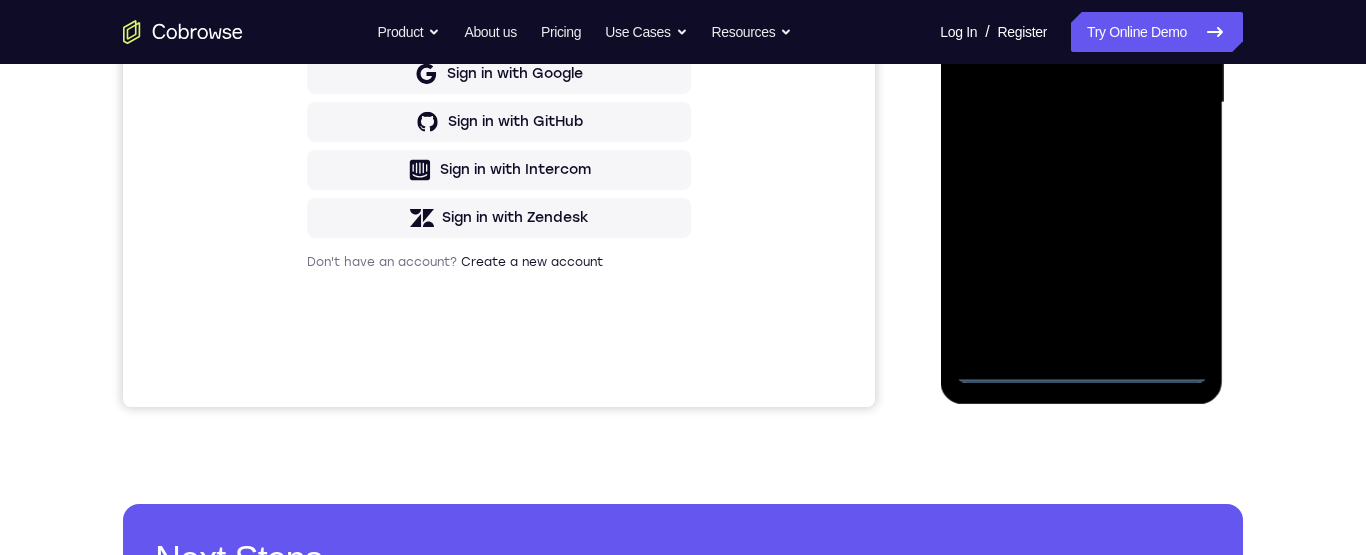 click at bounding box center (1081, 103) 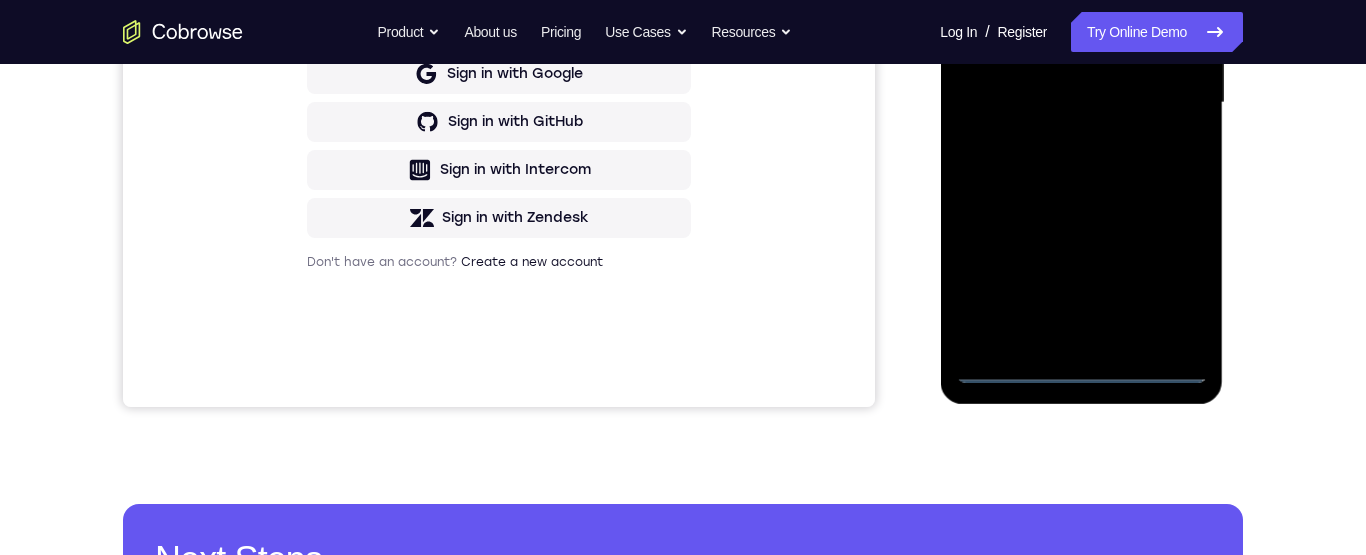 click at bounding box center (1081, 103) 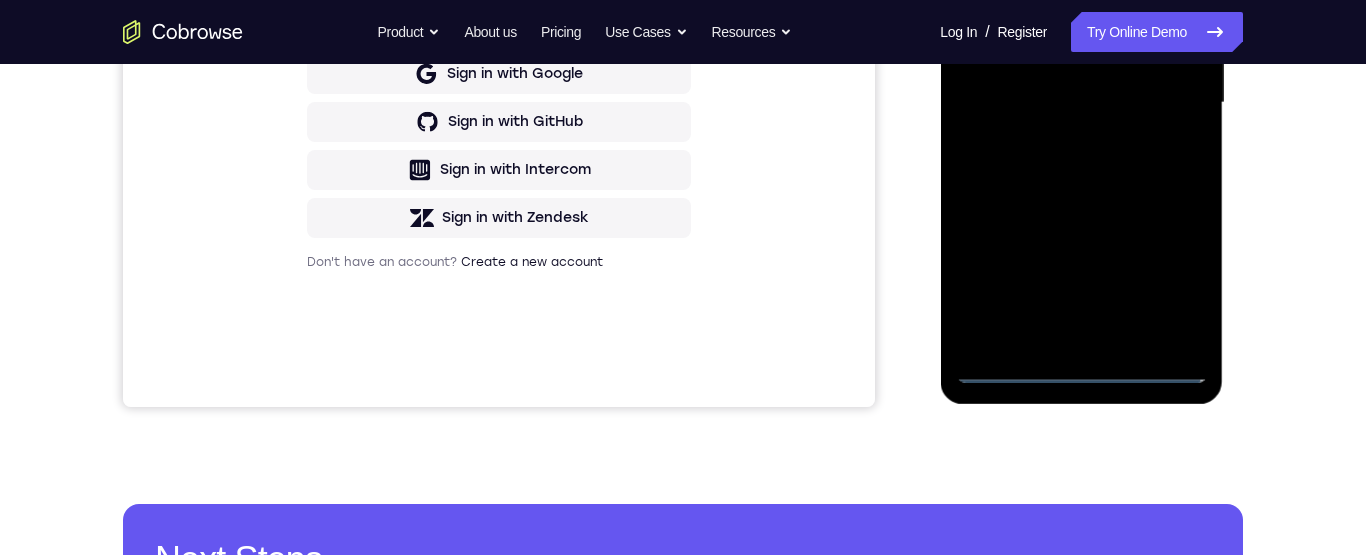 click at bounding box center [1081, 103] 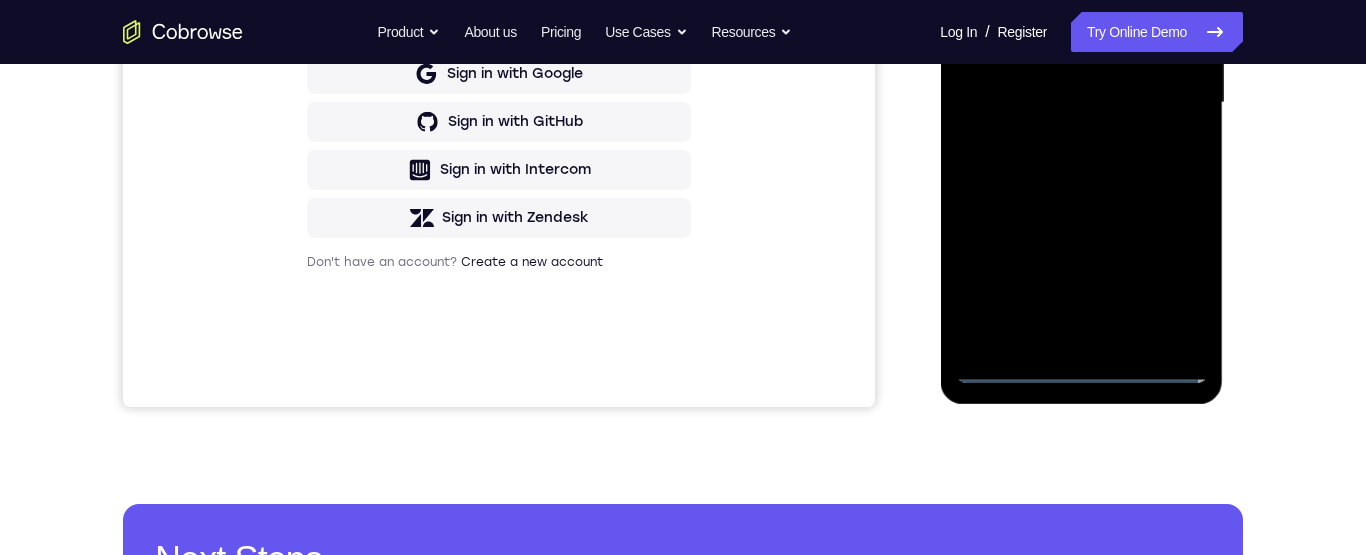 click at bounding box center [1081, 103] 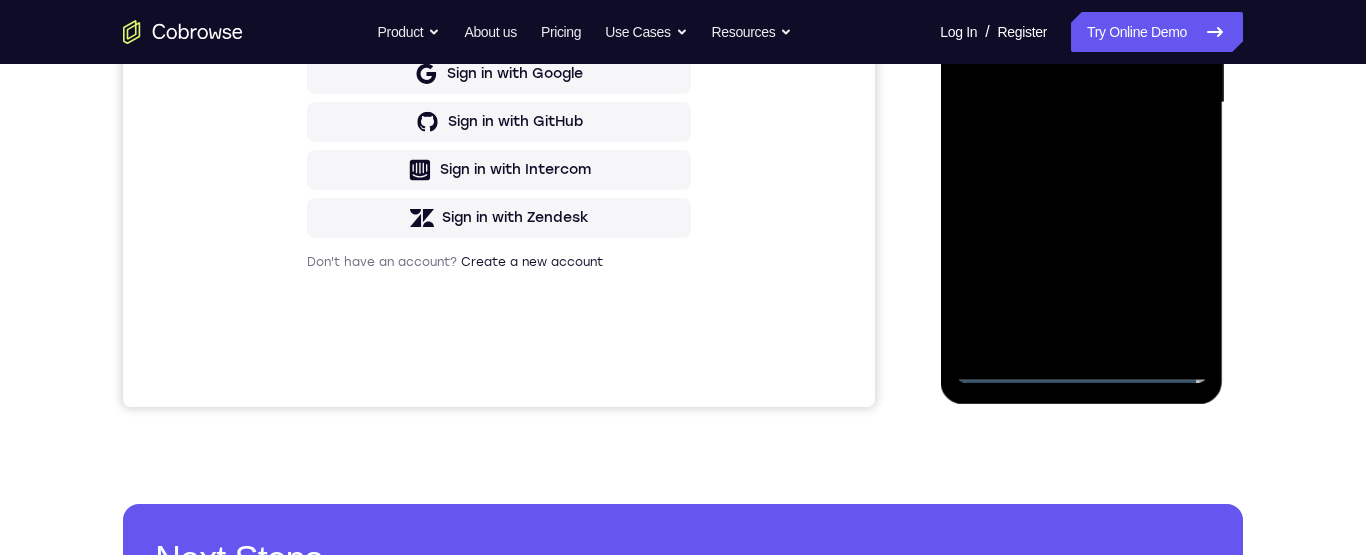 click at bounding box center [1081, 103] 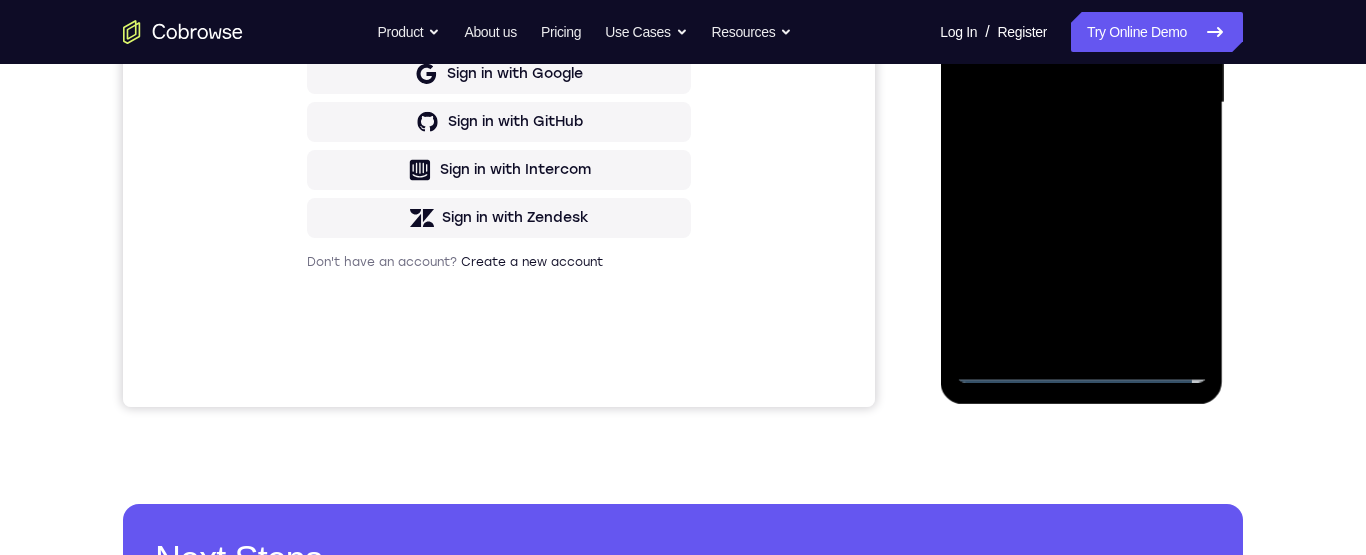click at bounding box center [1081, 103] 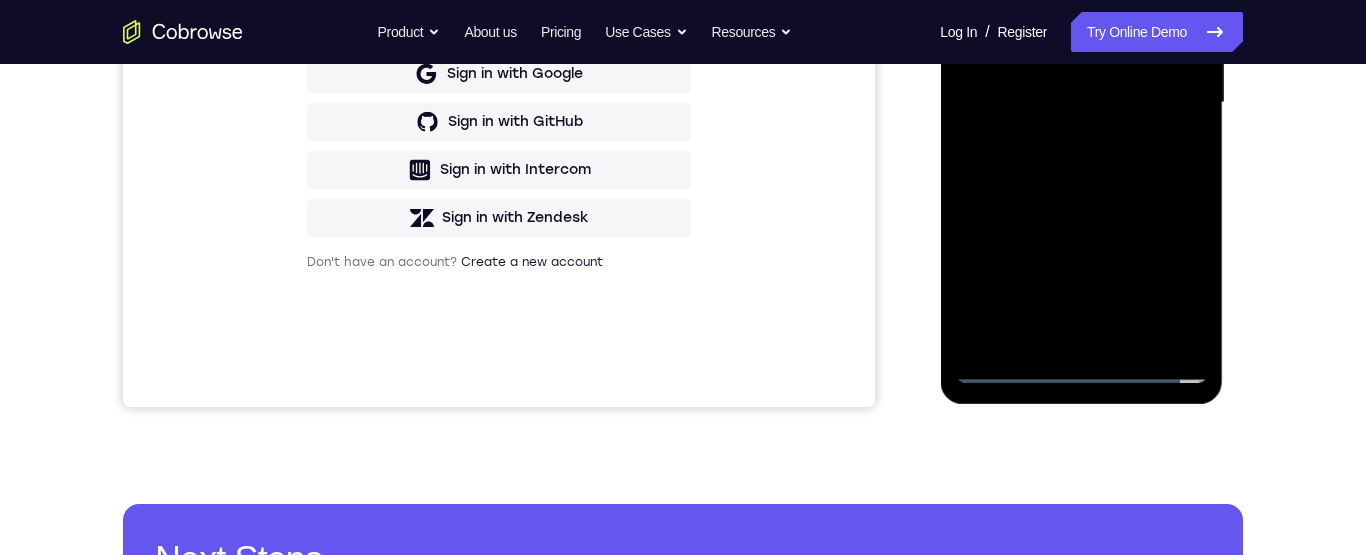 click at bounding box center (1081, 103) 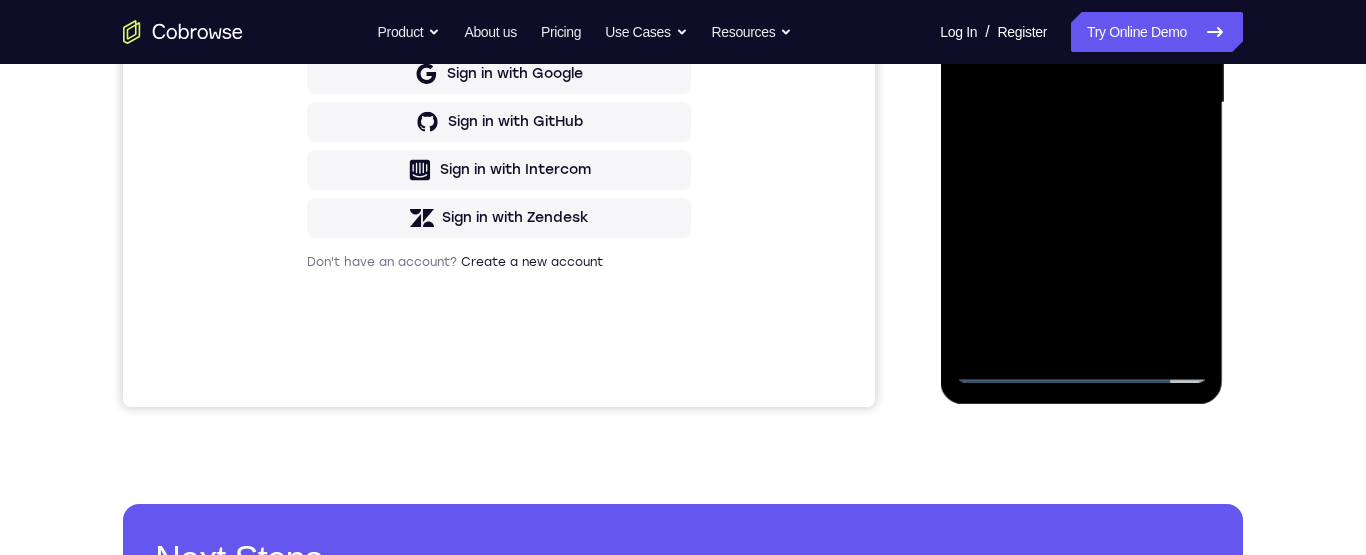 click at bounding box center [1081, 103] 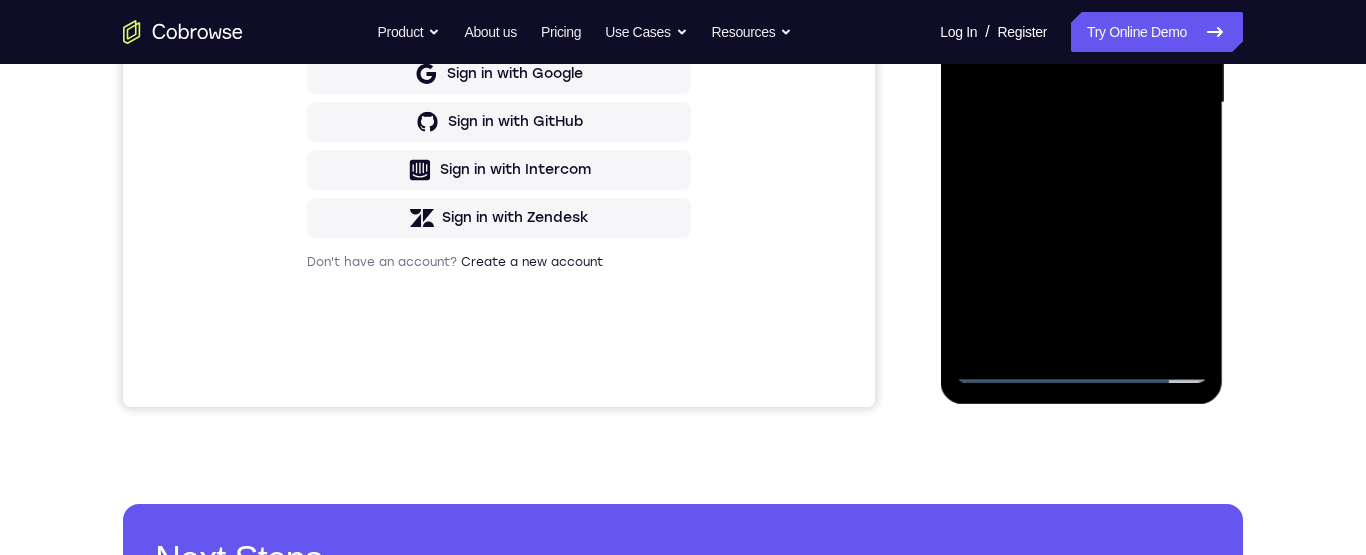 click at bounding box center [1081, 103] 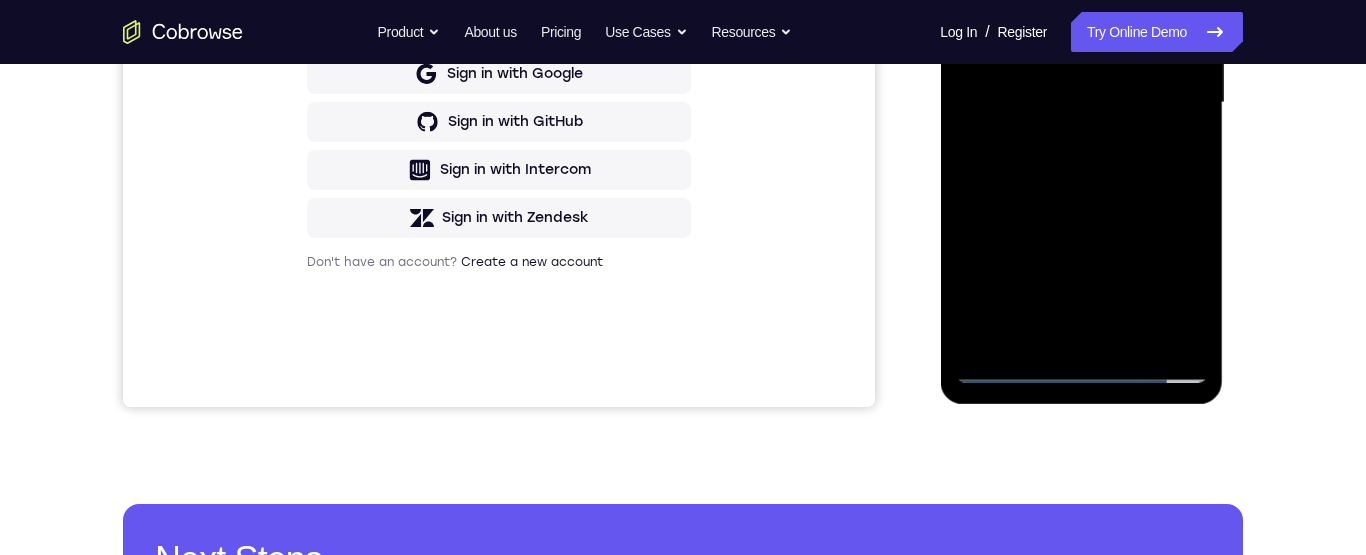 click at bounding box center [1081, 103] 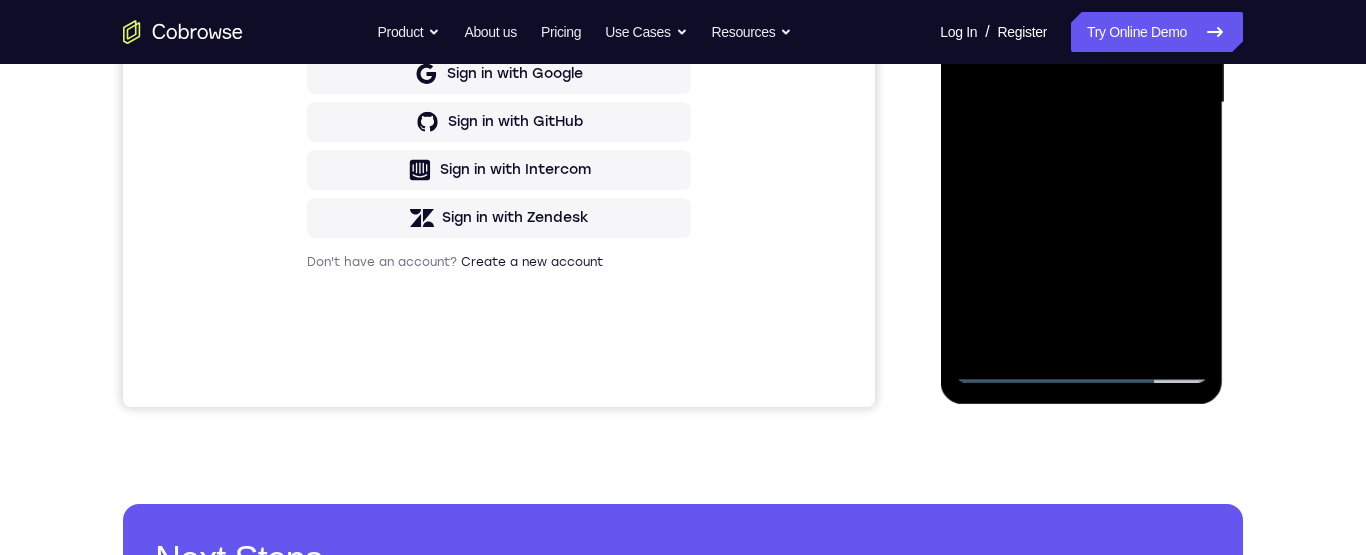 click at bounding box center [1081, 103] 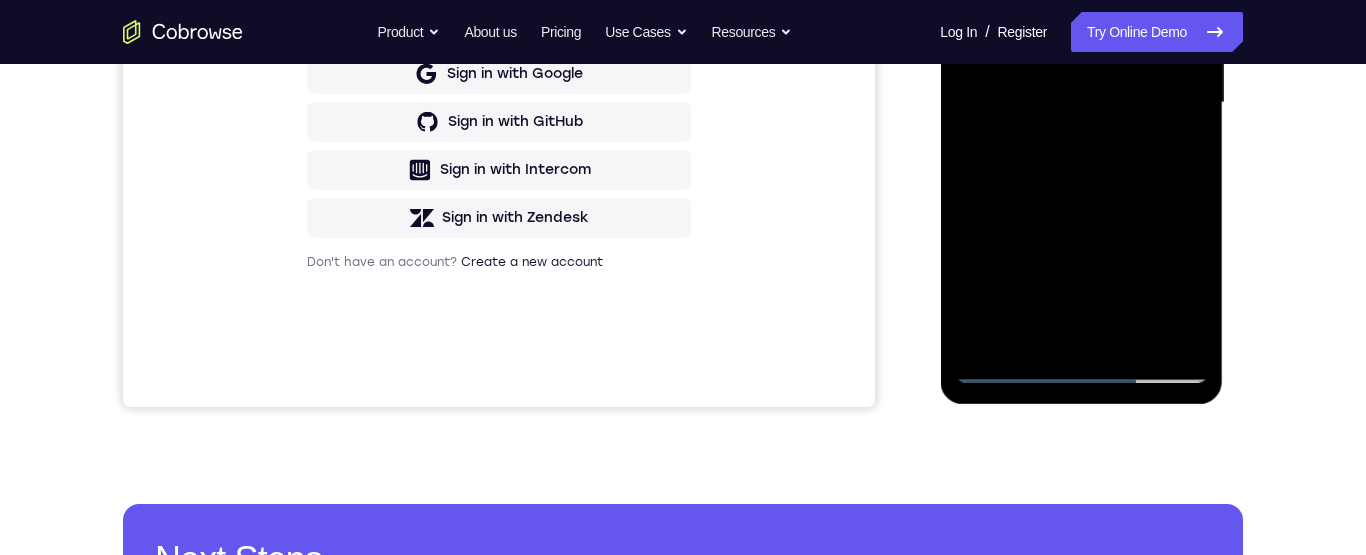 click at bounding box center (1081, 103) 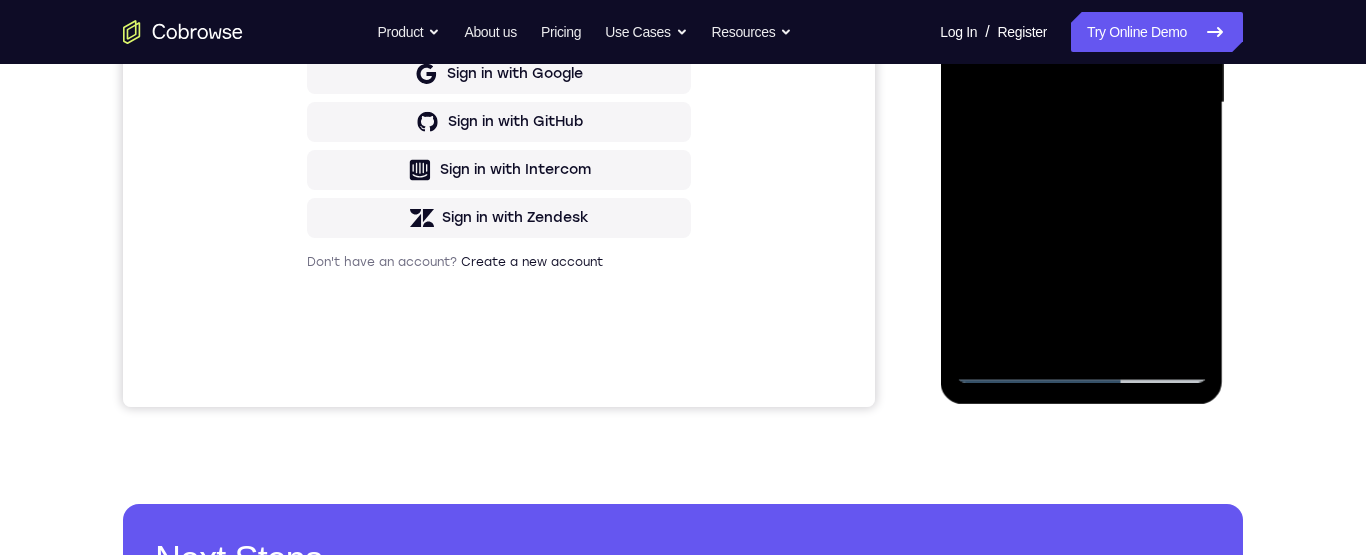 click at bounding box center [1081, 103] 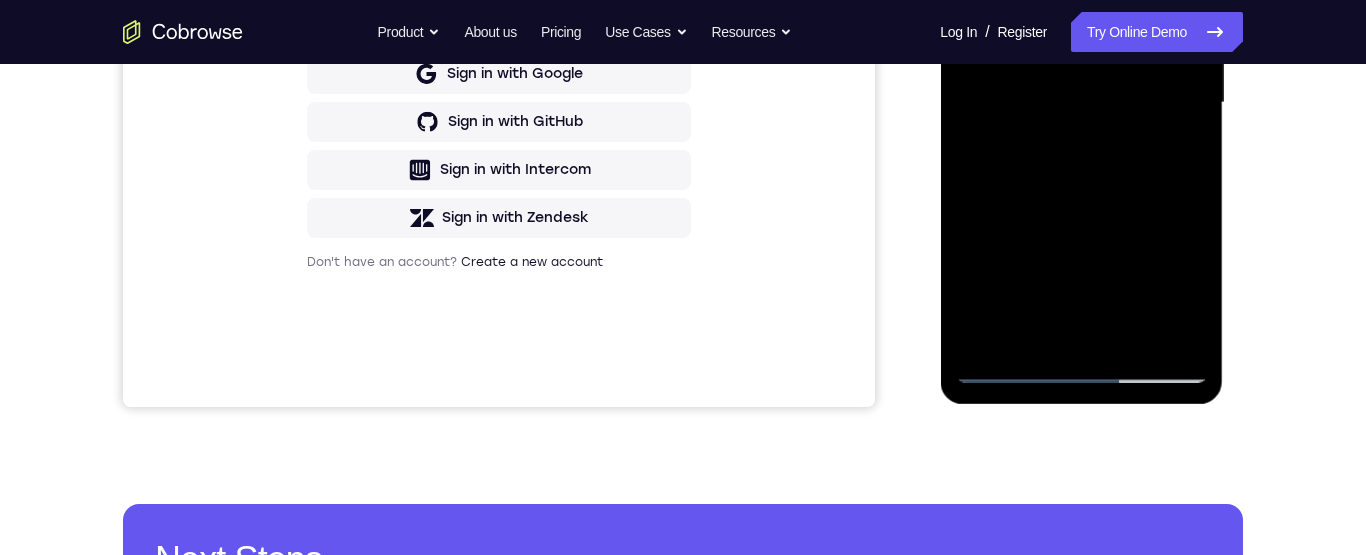 click at bounding box center (1081, 103) 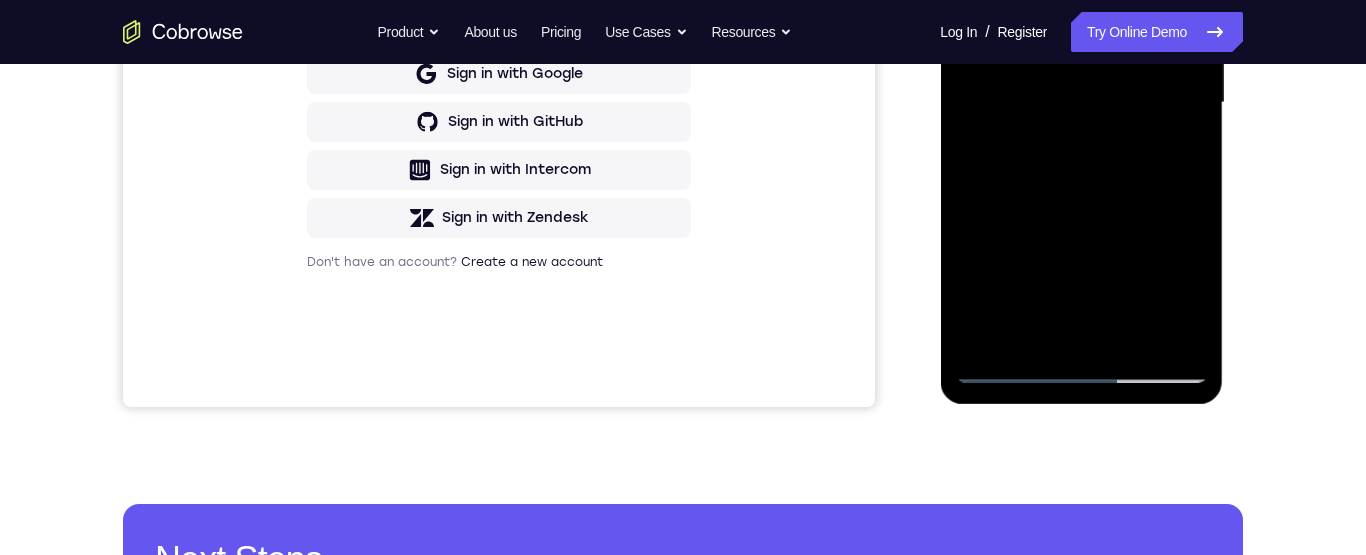 click at bounding box center [1081, 103] 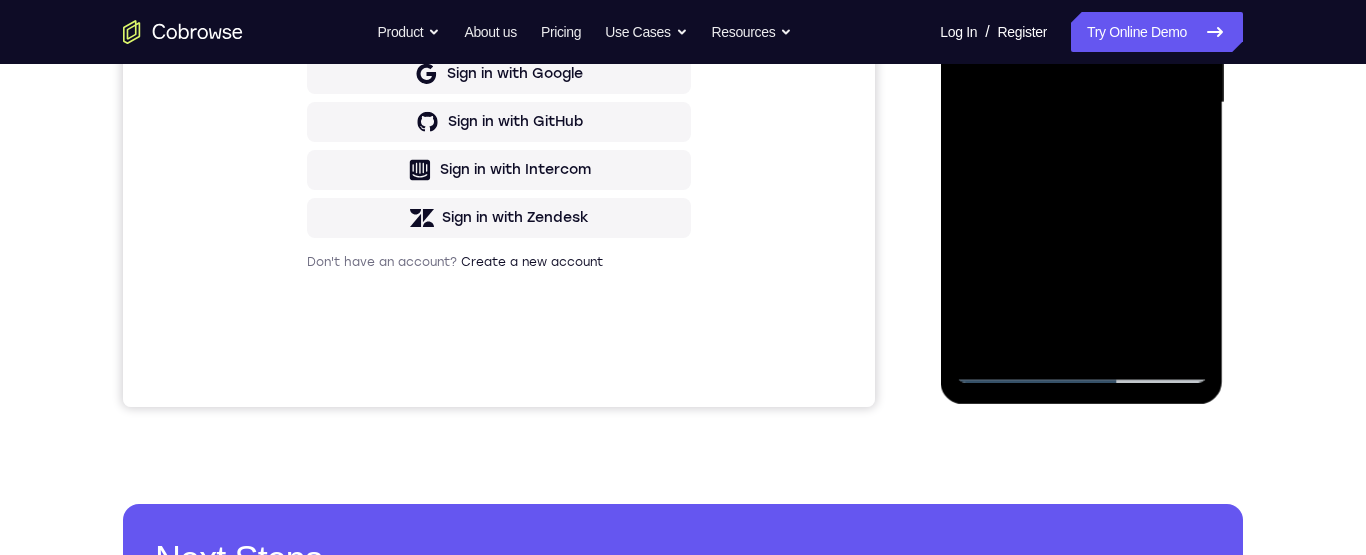 click at bounding box center [1081, 103] 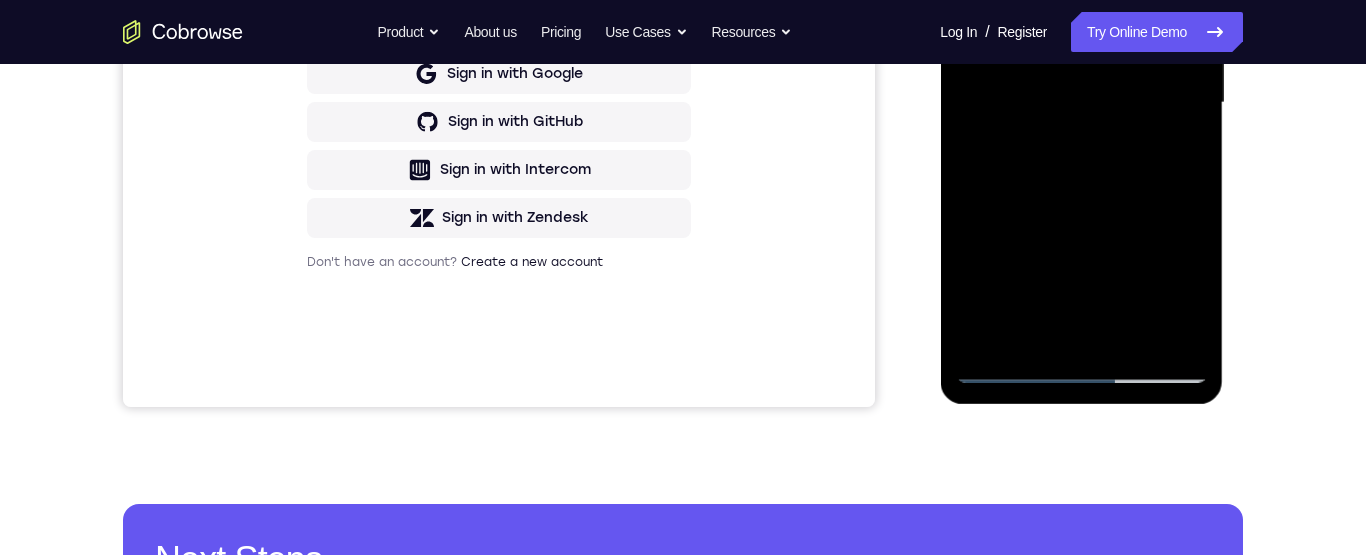 click at bounding box center [1081, 103] 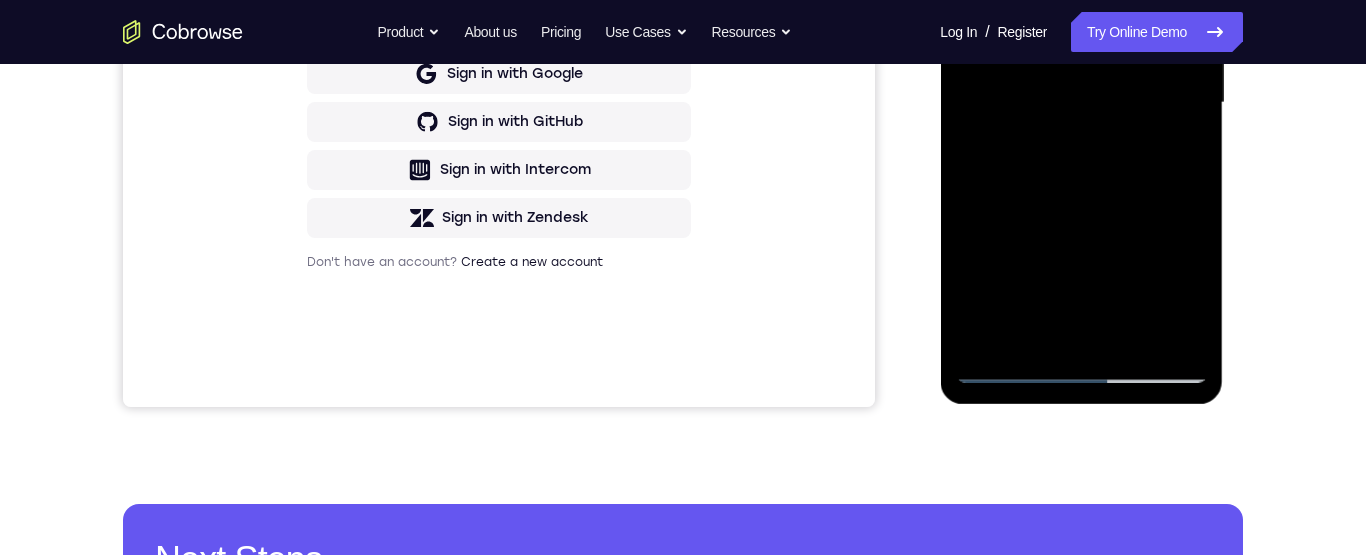click at bounding box center [1081, 103] 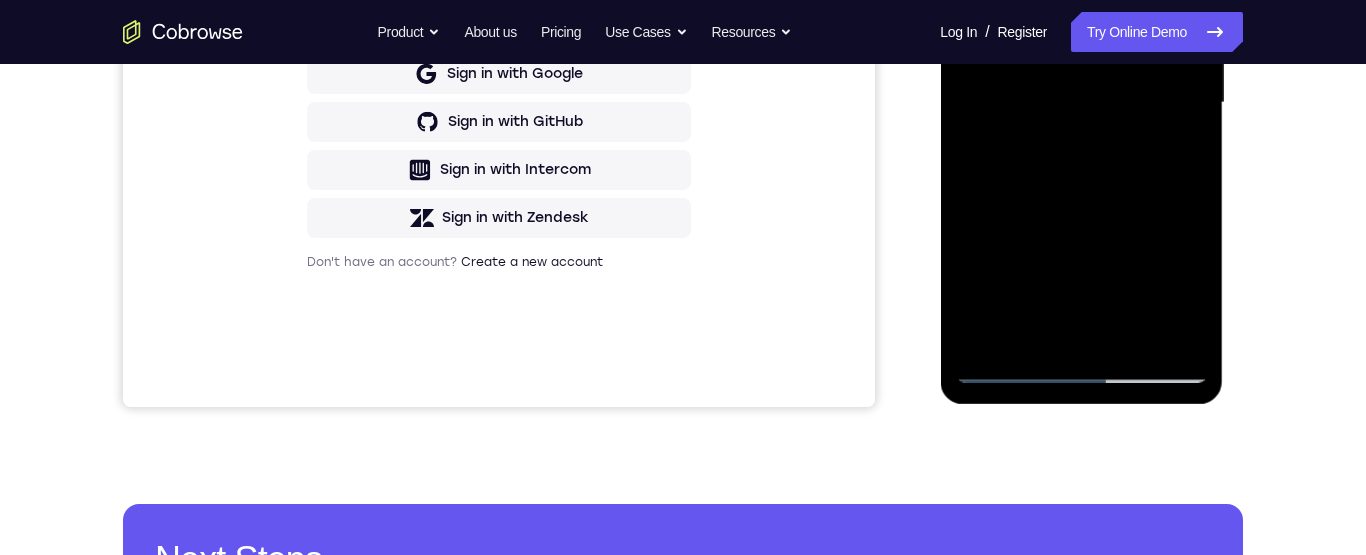 click at bounding box center (1081, 103) 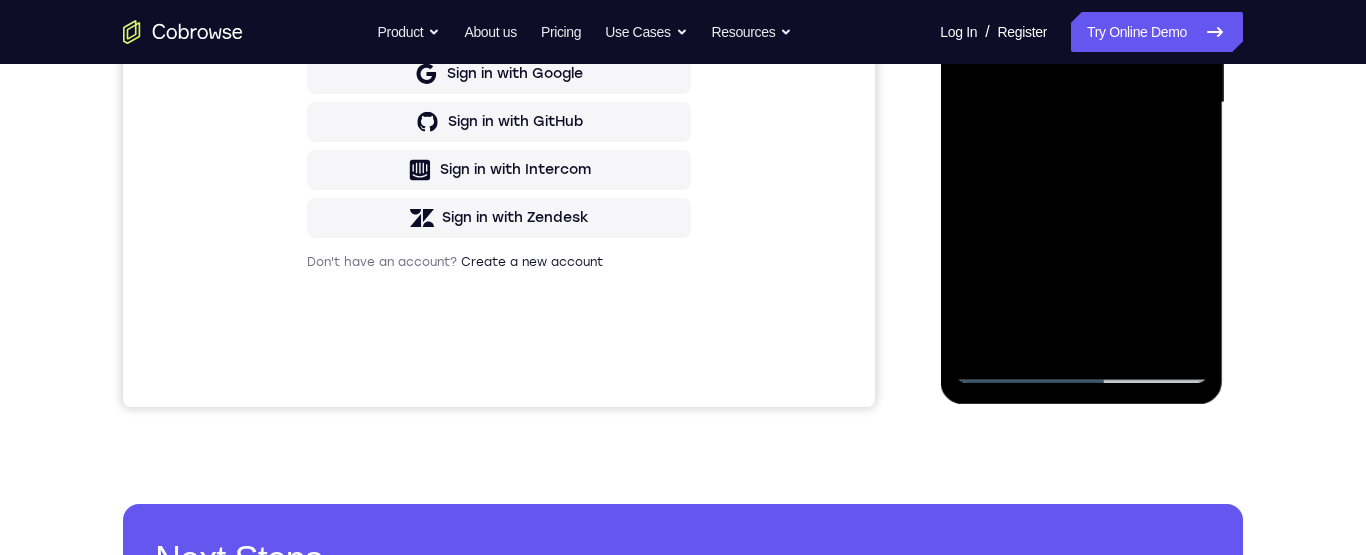 click at bounding box center (1081, 103) 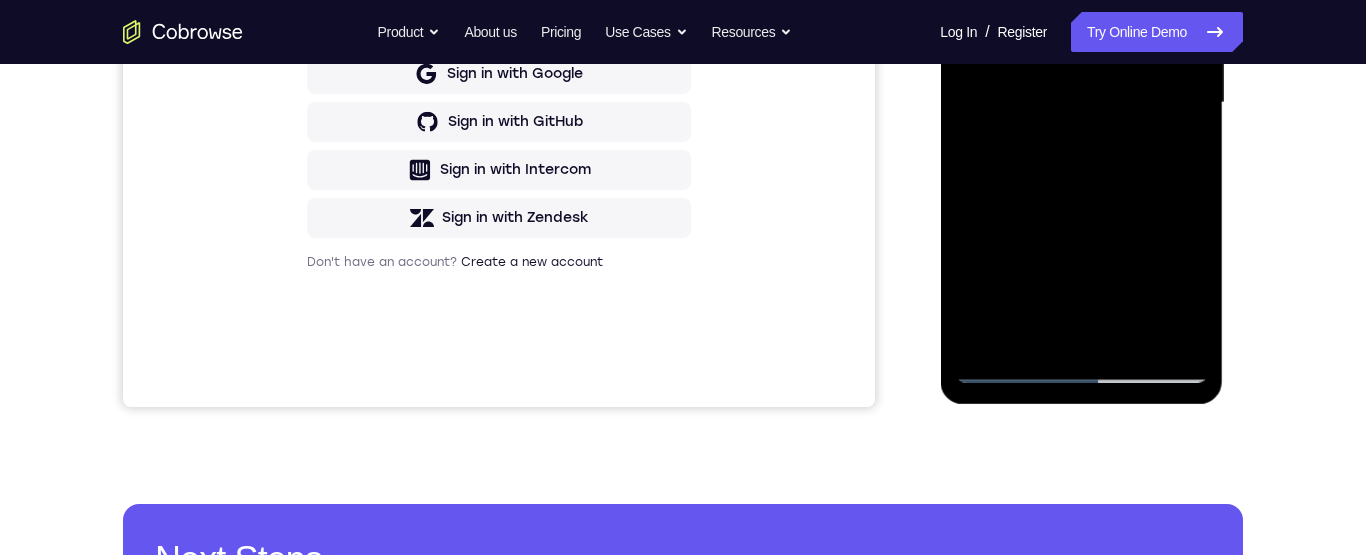 click at bounding box center [1081, 103] 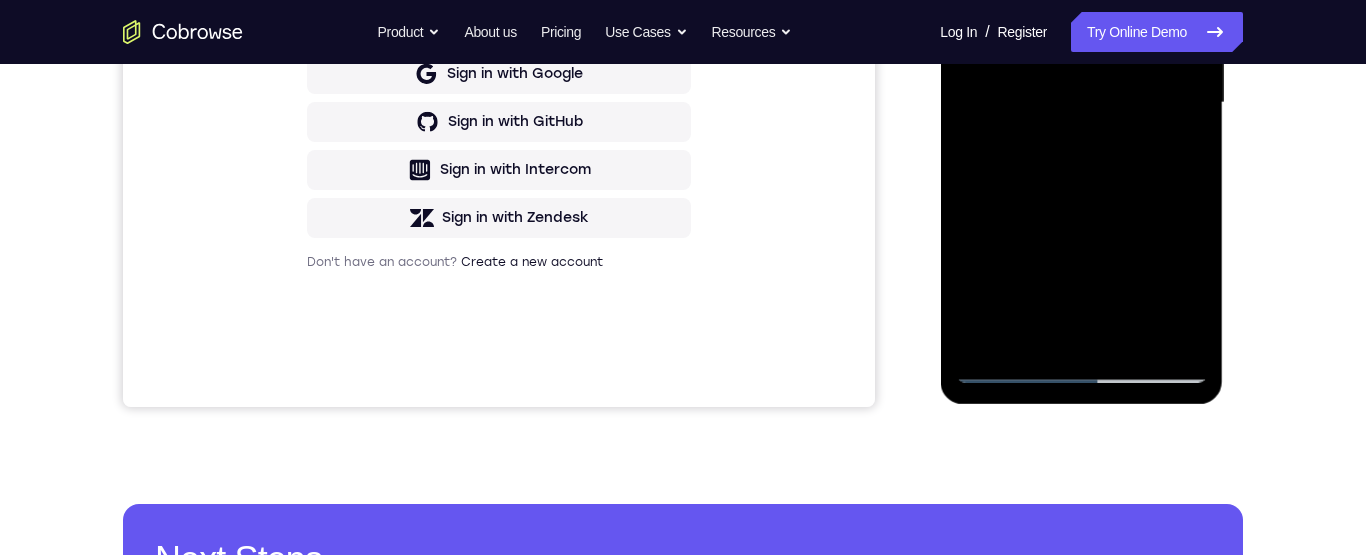 click at bounding box center (1081, 103) 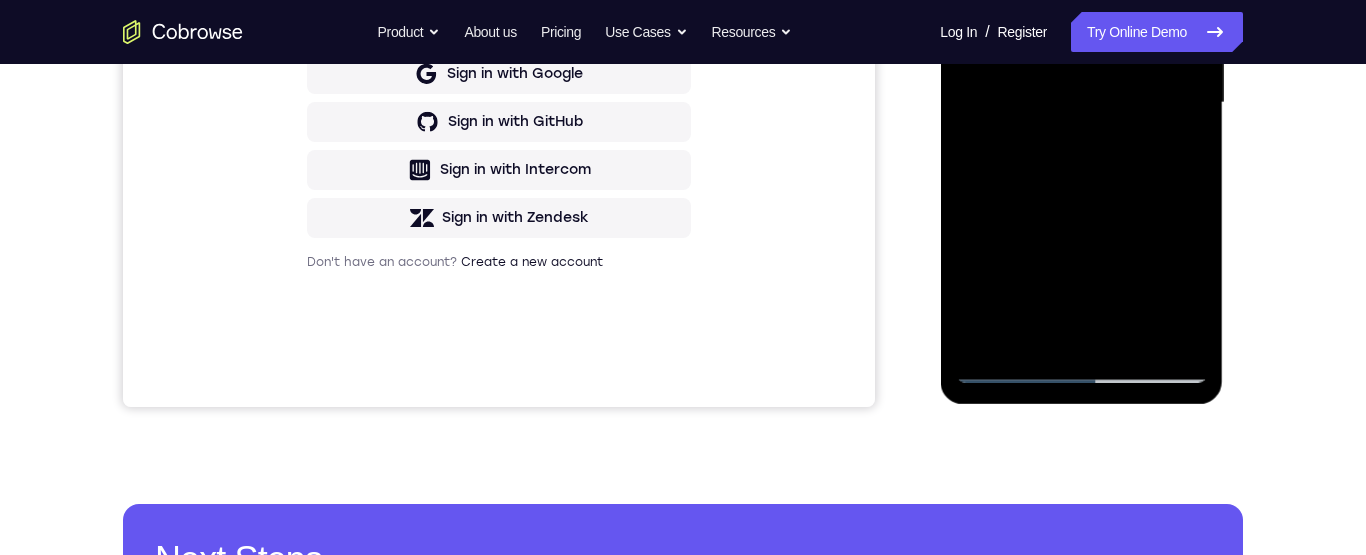 click at bounding box center (1081, 103) 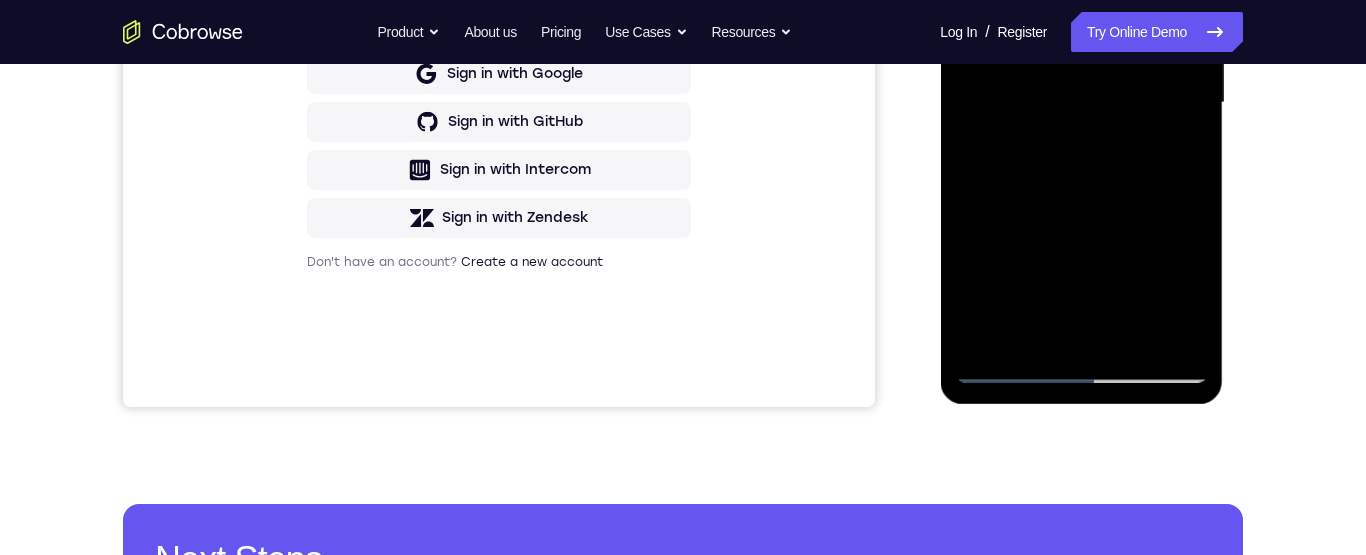 click at bounding box center (1081, 103) 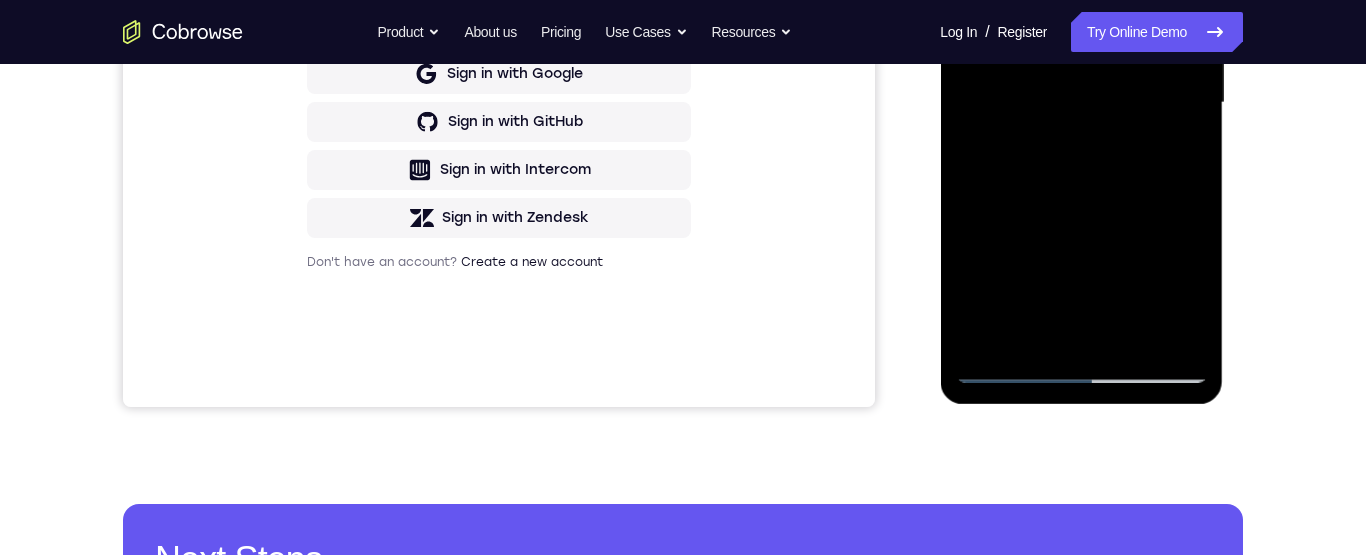 click at bounding box center [1081, 103] 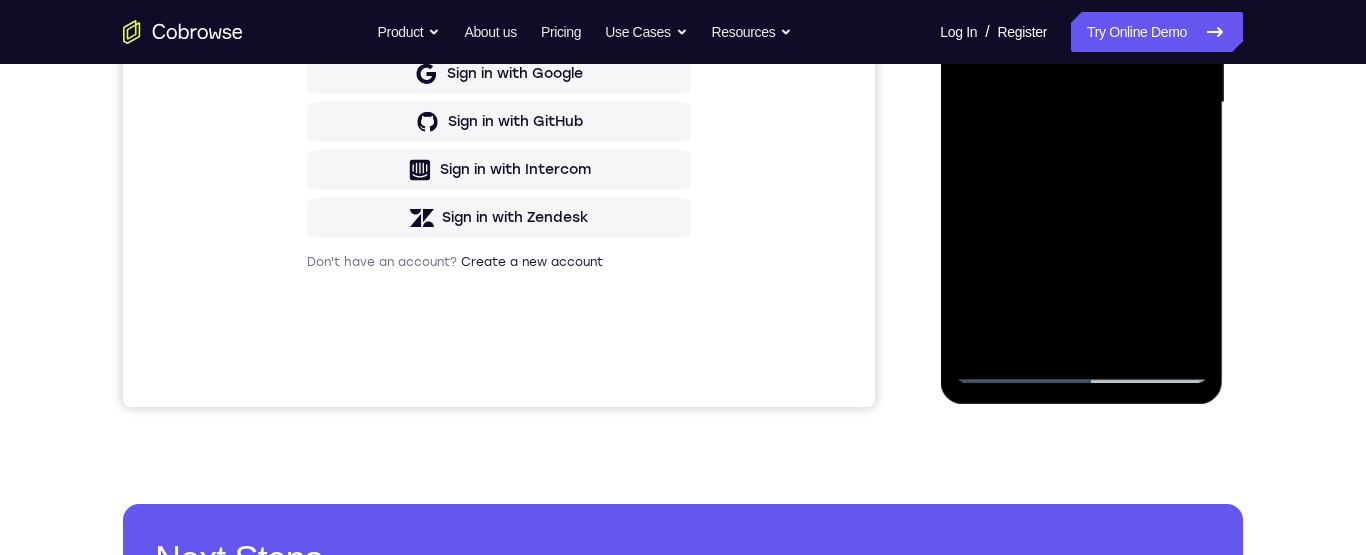 click at bounding box center (1081, 103) 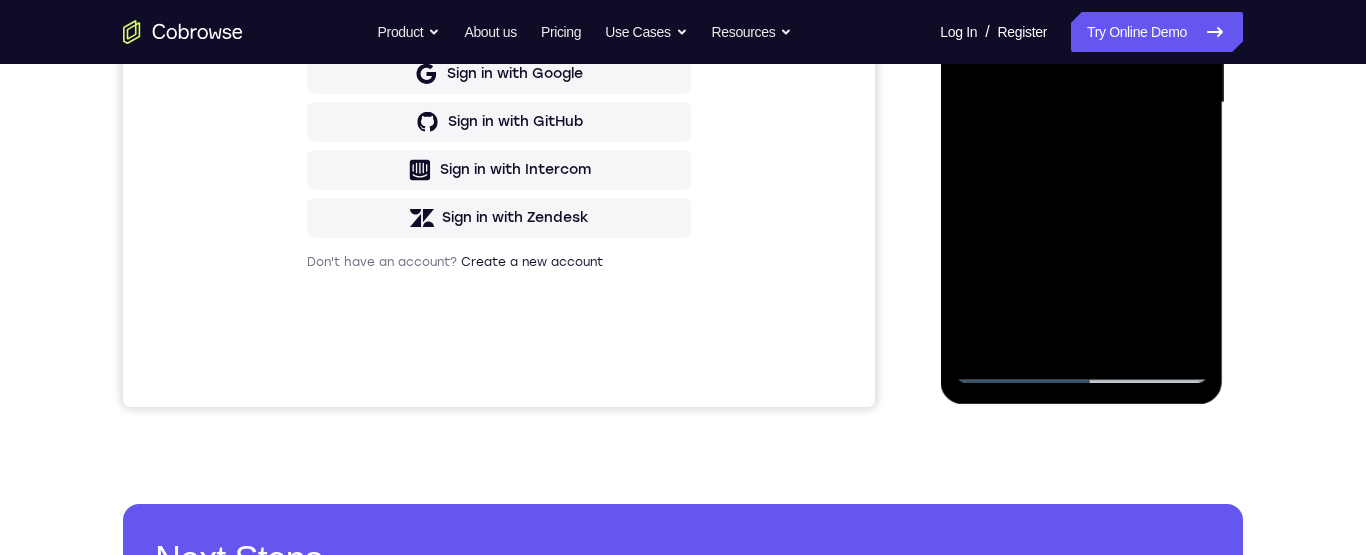 click at bounding box center [1081, 103] 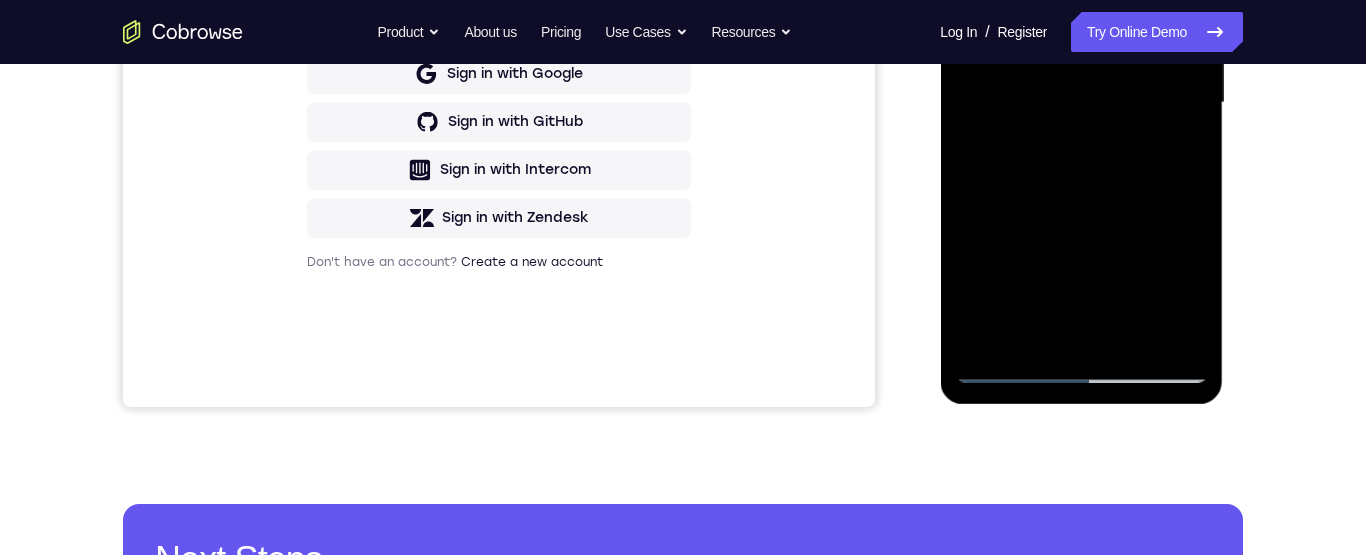 click at bounding box center [1081, 103] 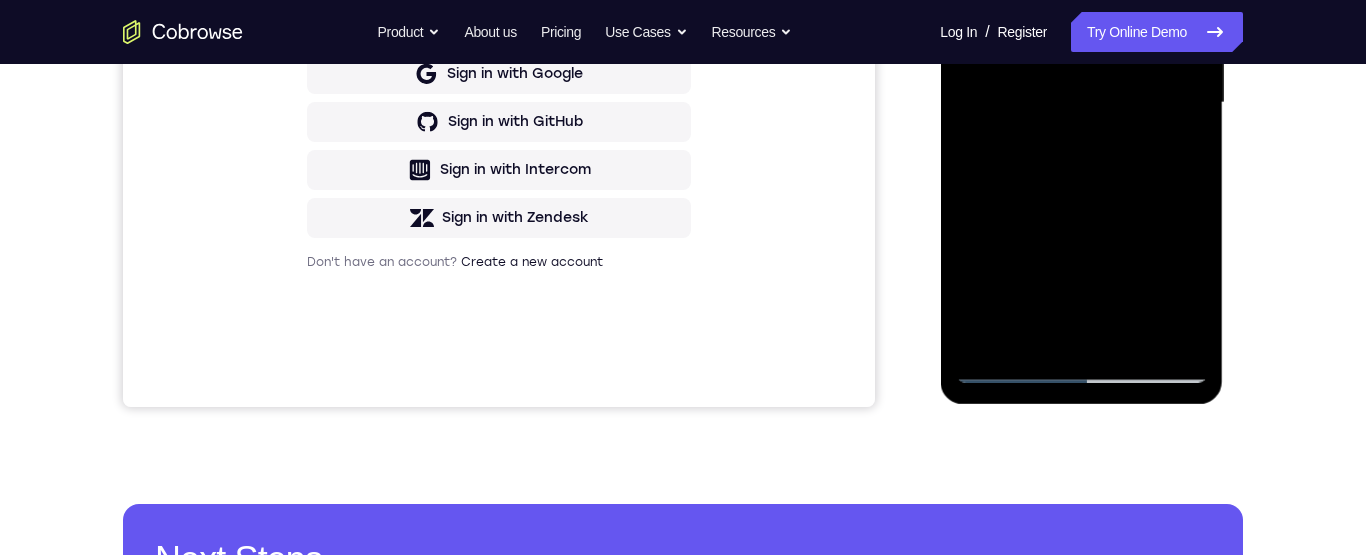 click at bounding box center [1081, 103] 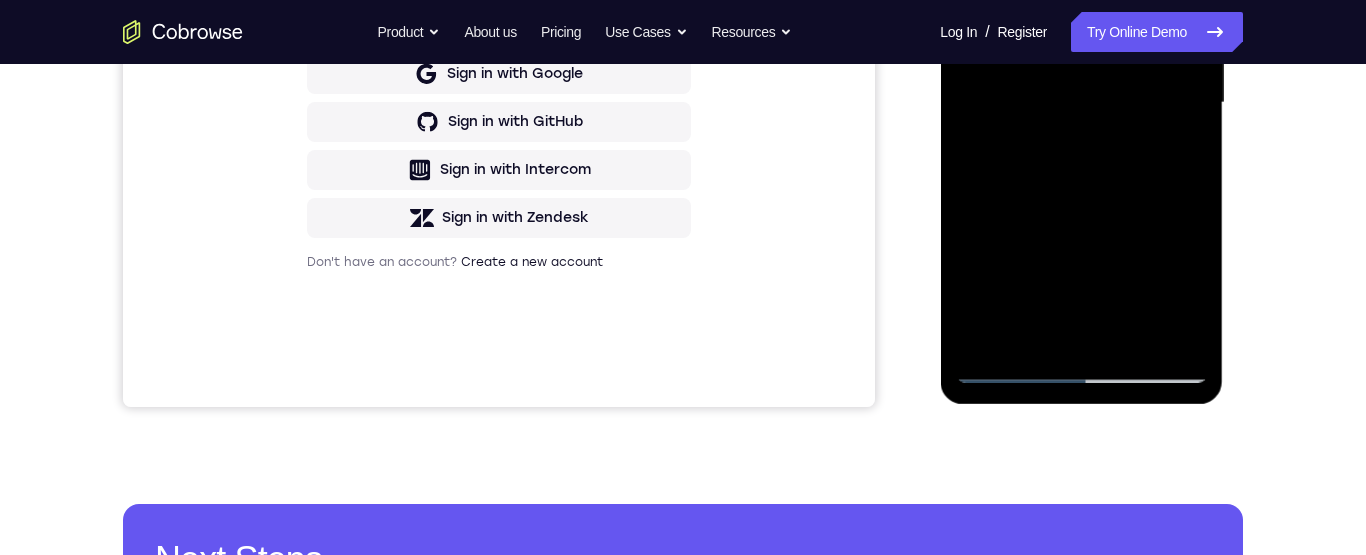 click at bounding box center (1081, 103) 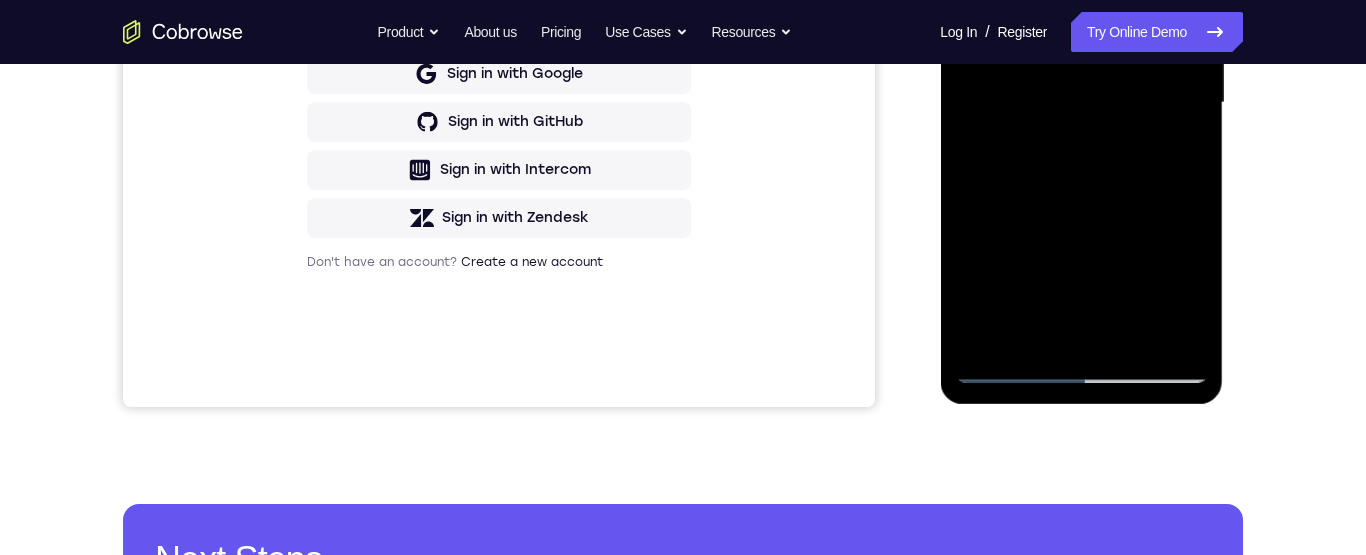 click at bounding box center [1081, 103] 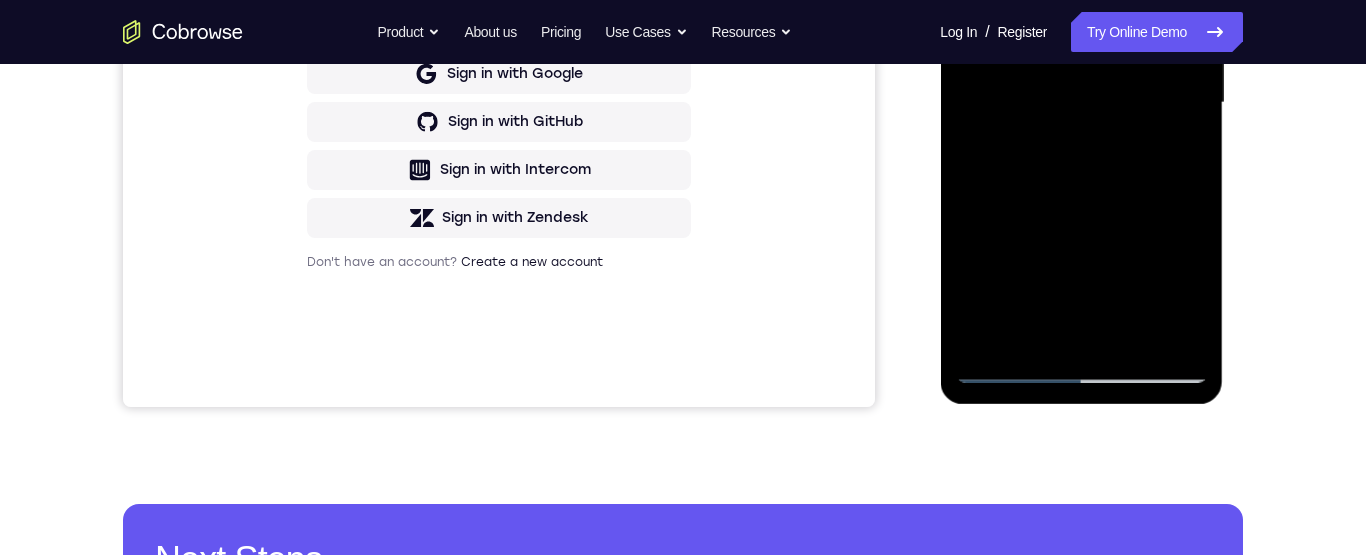 click at bounding box center [1081, 103] 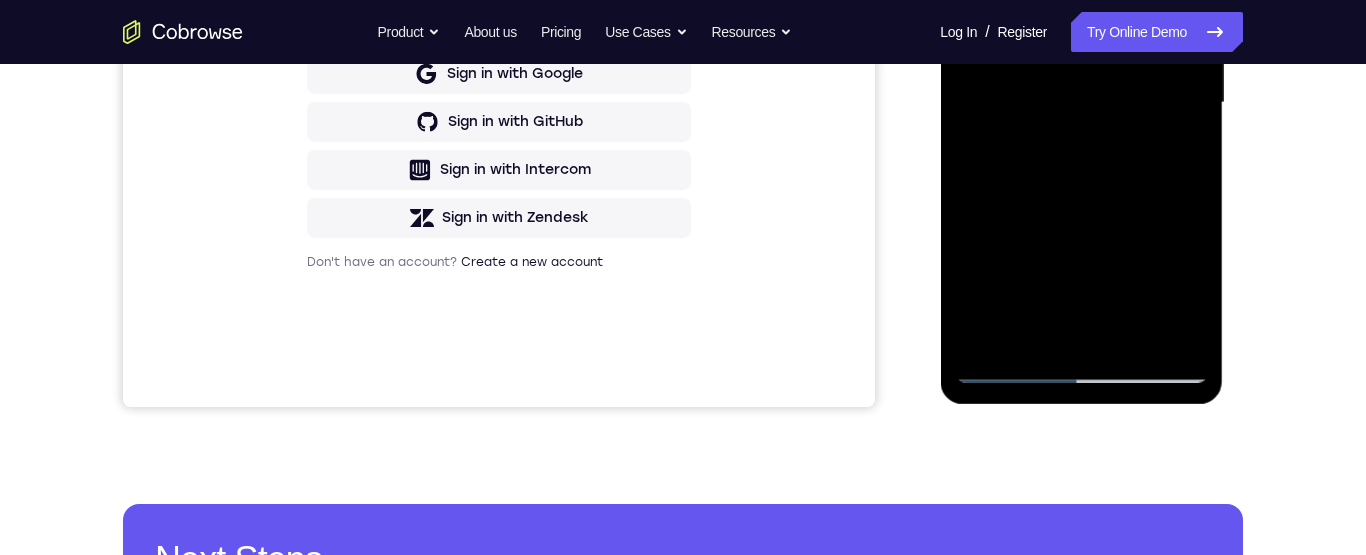 click at bounding box center (1081, 103) 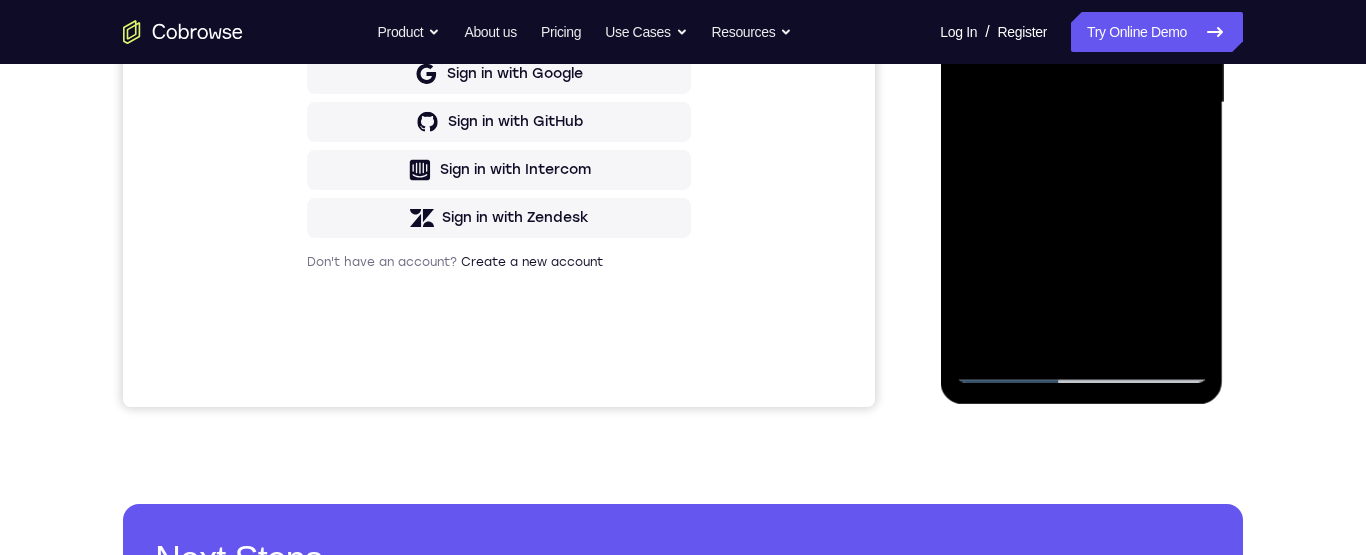 scroll, scrollTop: 337, scrollLeft: 0, axis: vertical 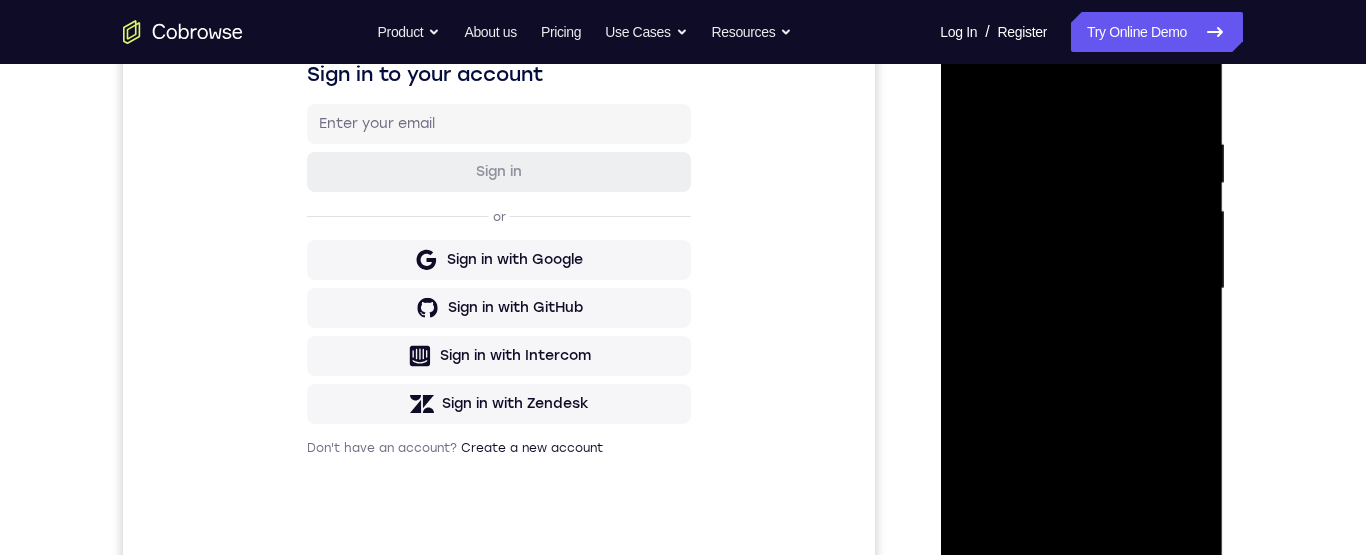click at bounding box center [1081, 289] 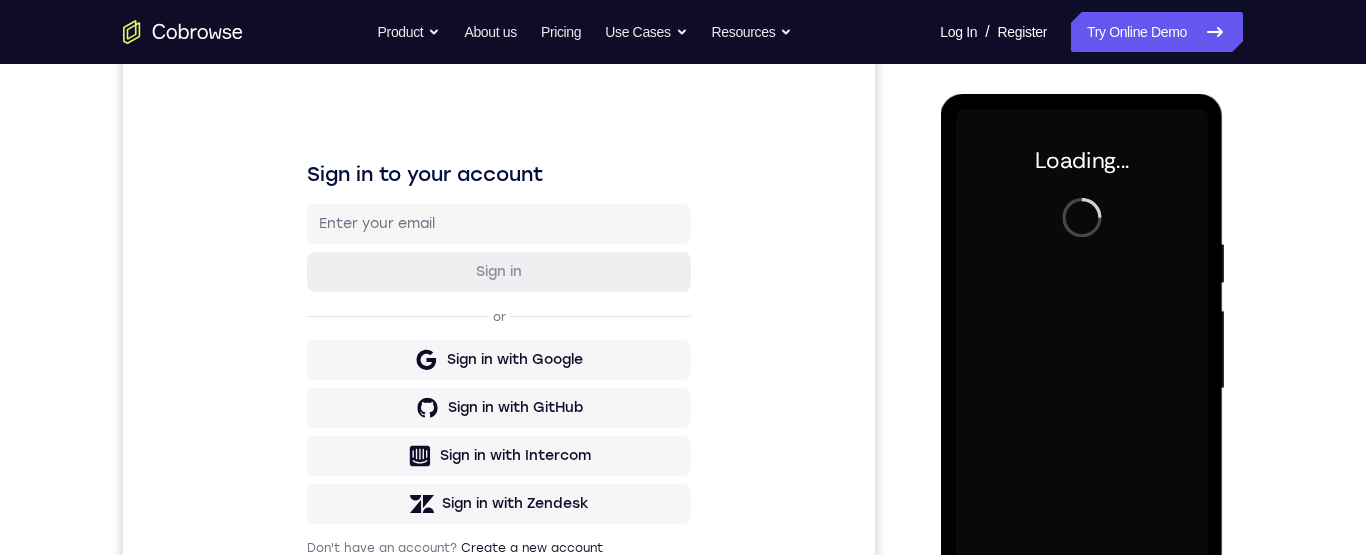 scroll, scrollTop: 0, scrollLeft: 0, axis: both 